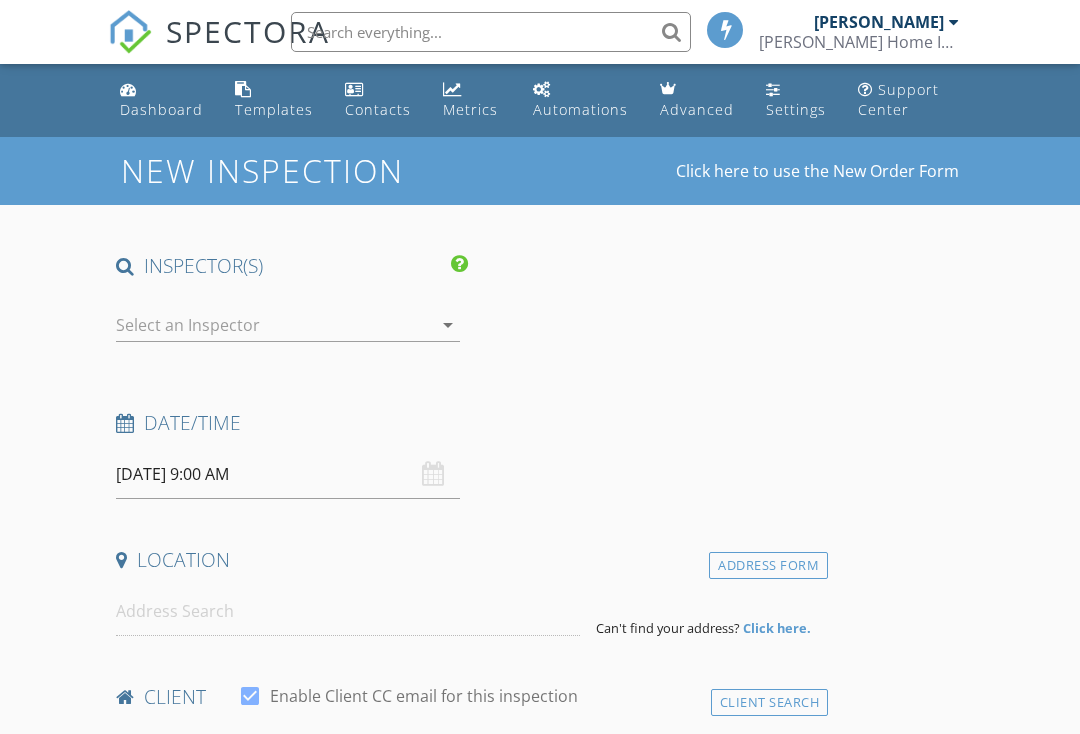 scroll, scrollTop: 0, scrollLeft: 0, axis: both 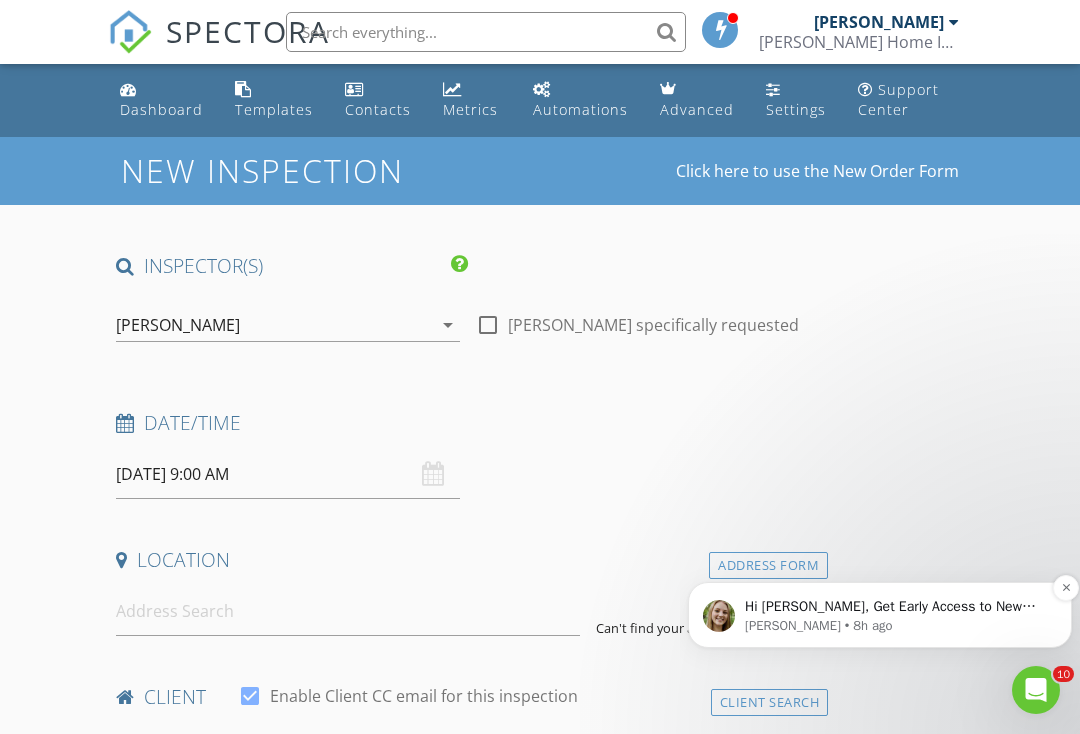 click on "Hi [PERSON_NAME], Get Early Access to New Report Writing Features &amp; Updates Want to be the first to try [PERSON_NAME]’s latest updates? Join our early access group and be the first to use new features before they’re released. Features and updates coming soon that you will get early access to include: Update: The upgraded Rapid Fire Camera, New: Photo preview before adding images to a report, New: The .5 camera lens" at bounding box center (896, 607) 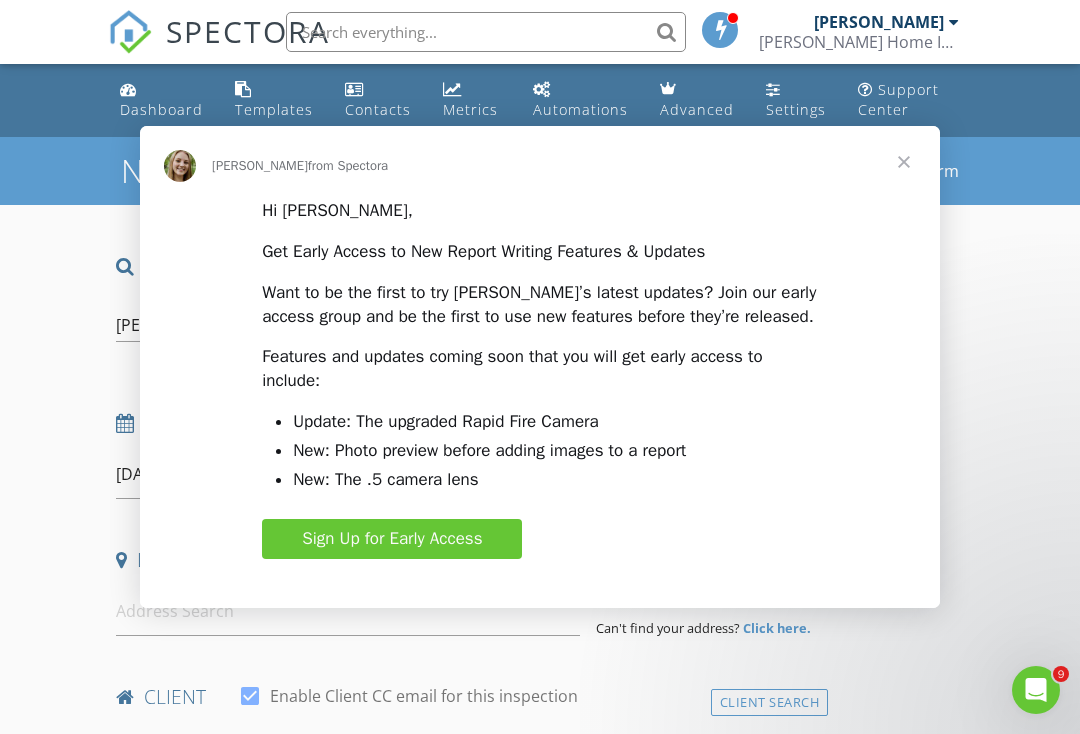 scroll, scrollTop: 0, scrollLeft: 0, axis: both 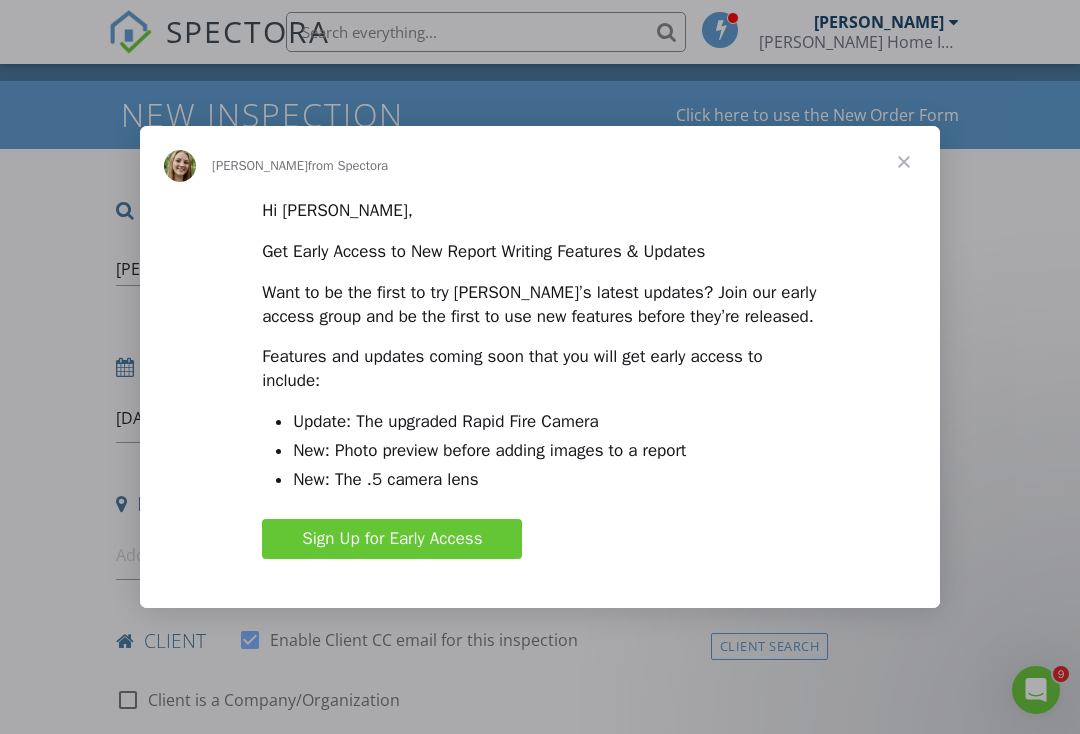 click at bounding box center [904, 162] 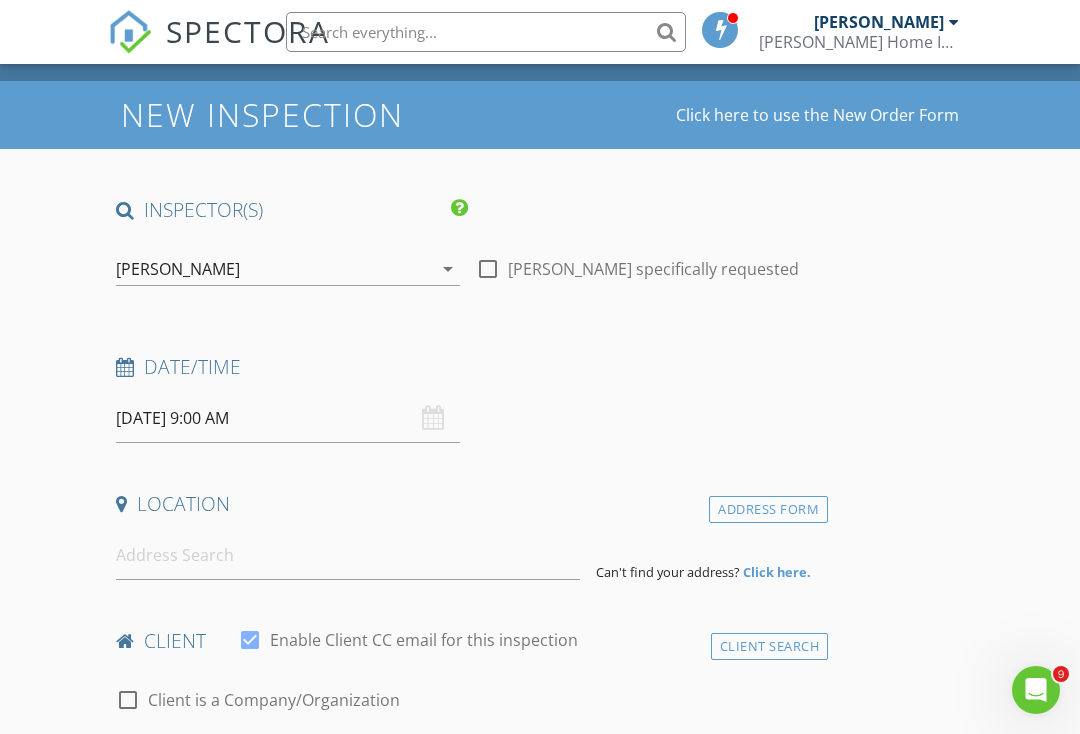 click at bounding box center (488, 269) 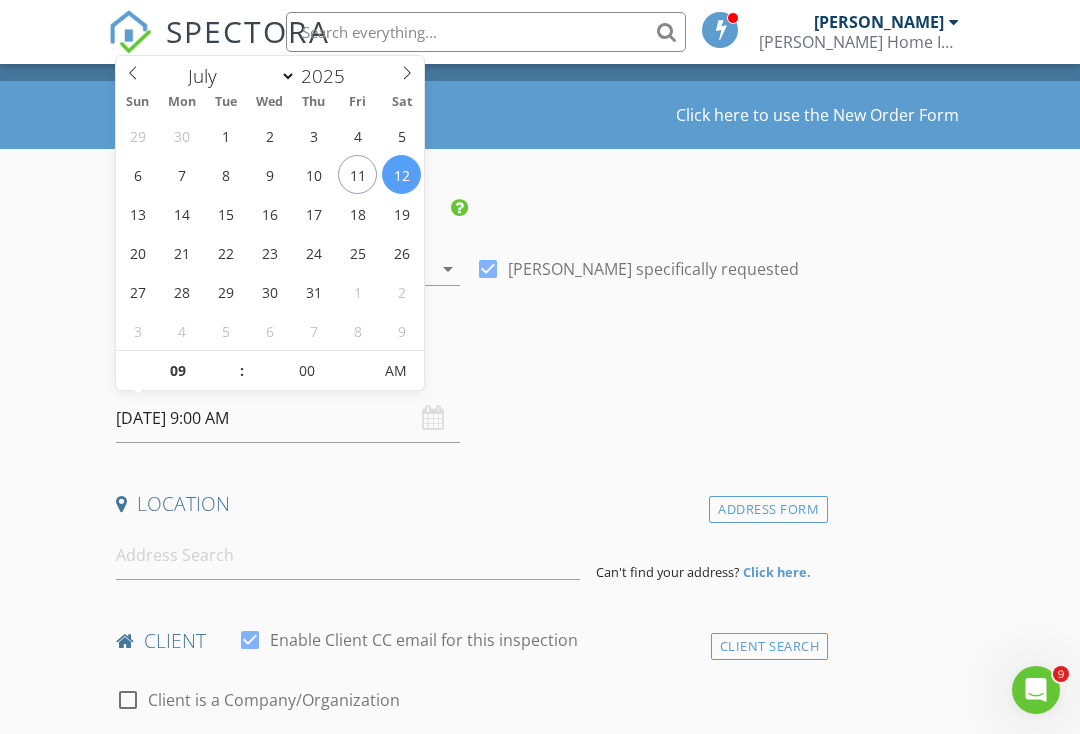 click on "07/12/2025 9:00 AM" at bounding box center [288, 418] 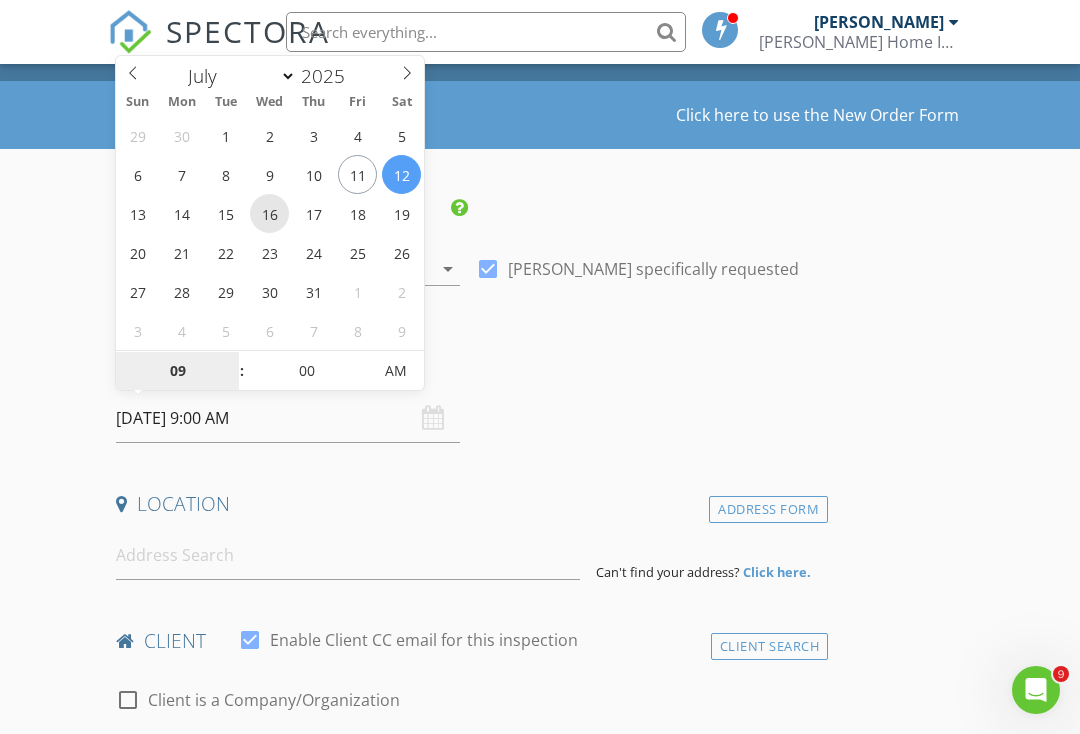 type on "[DATE] 9:00 AM" 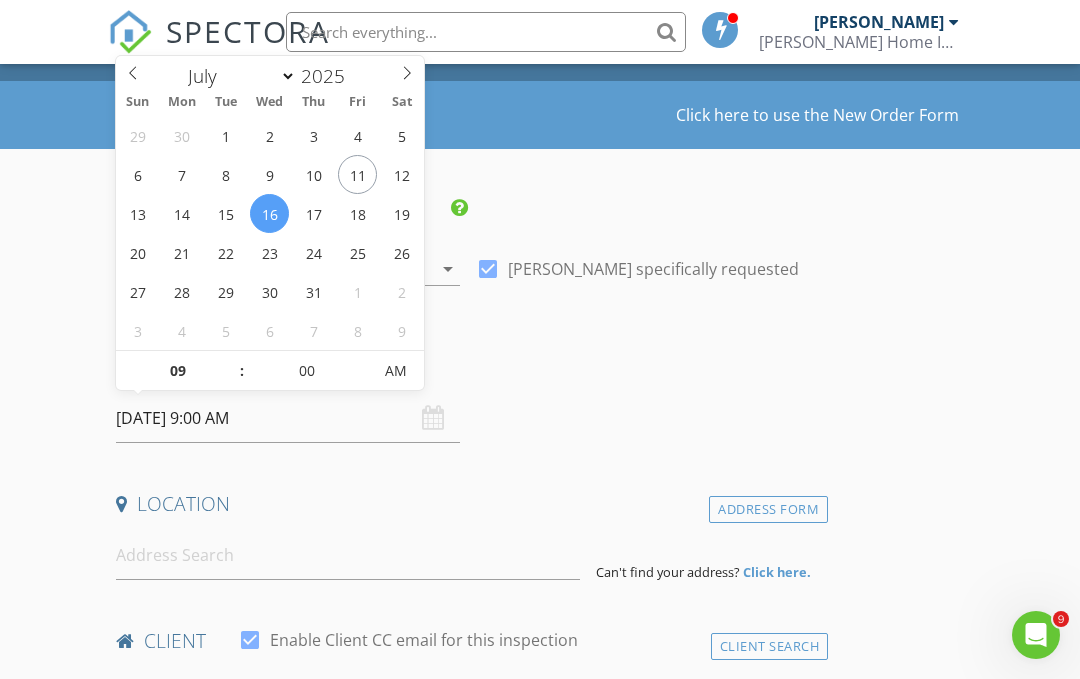 click on "Date/Time" at bounding box center [468, 367] 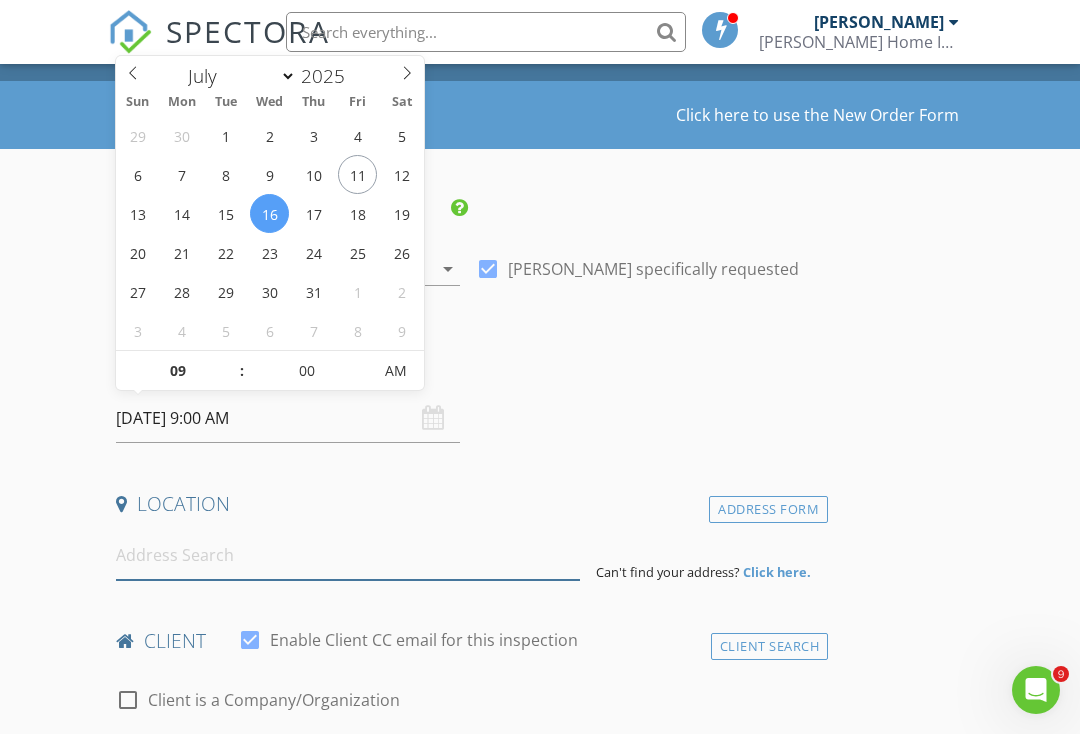 click at bounding box center (348, 555) 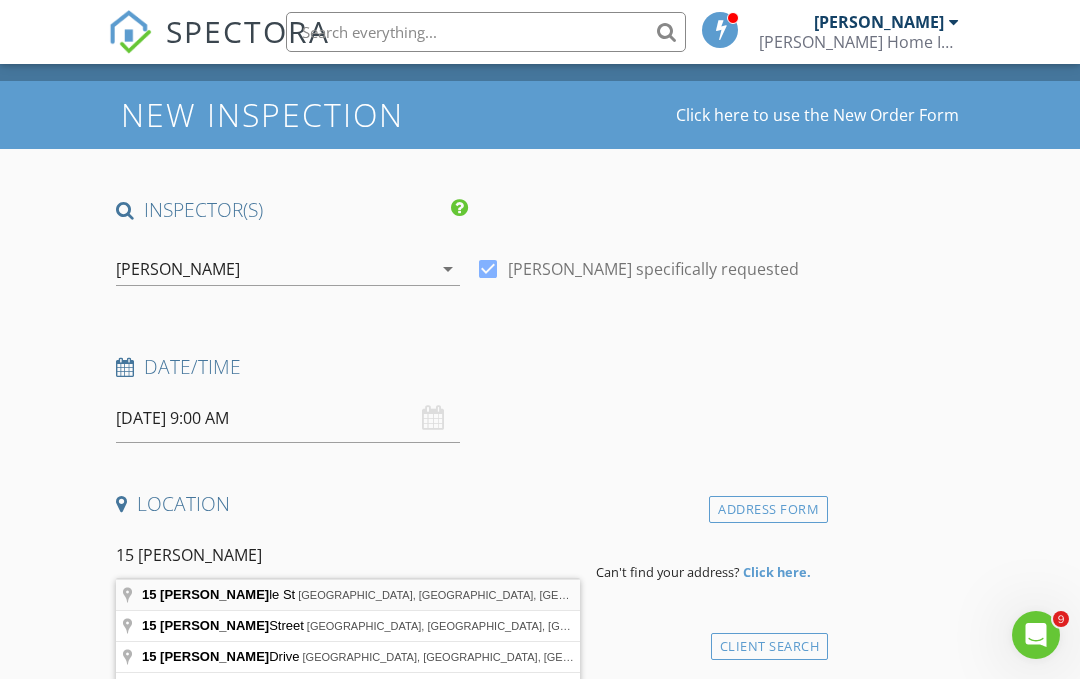 type on "15 Beckerle St, Danbury, CT, USA" 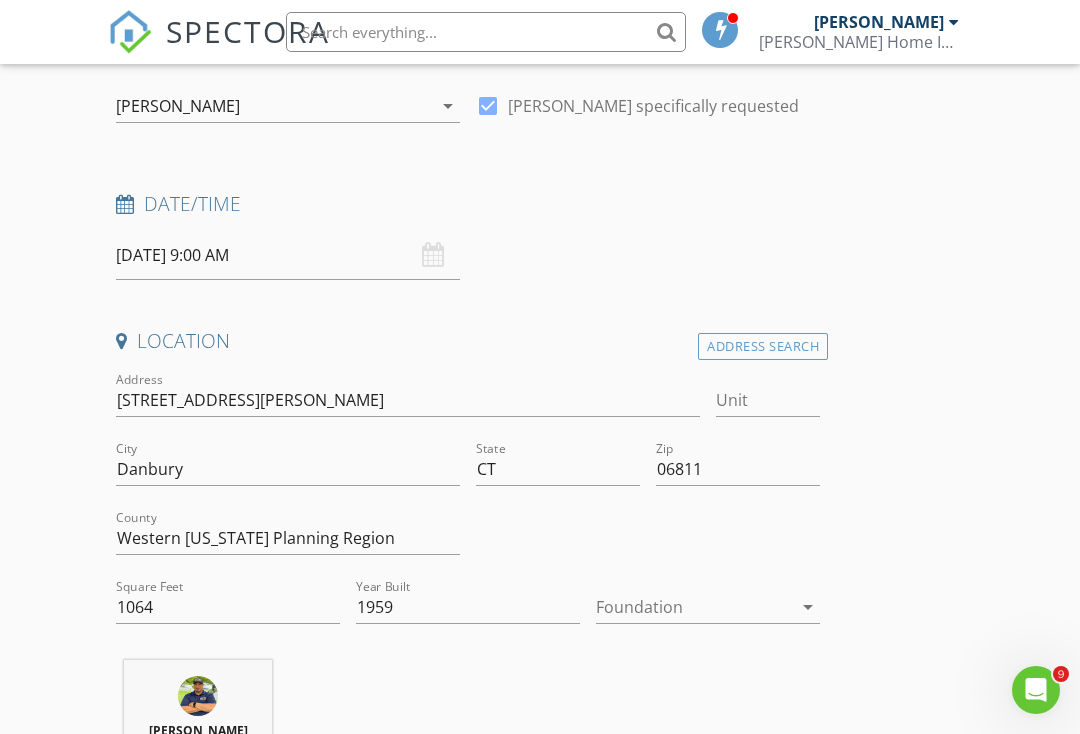 scroll, scrollTop: 274, scrollLeft: 0, axis: vertical 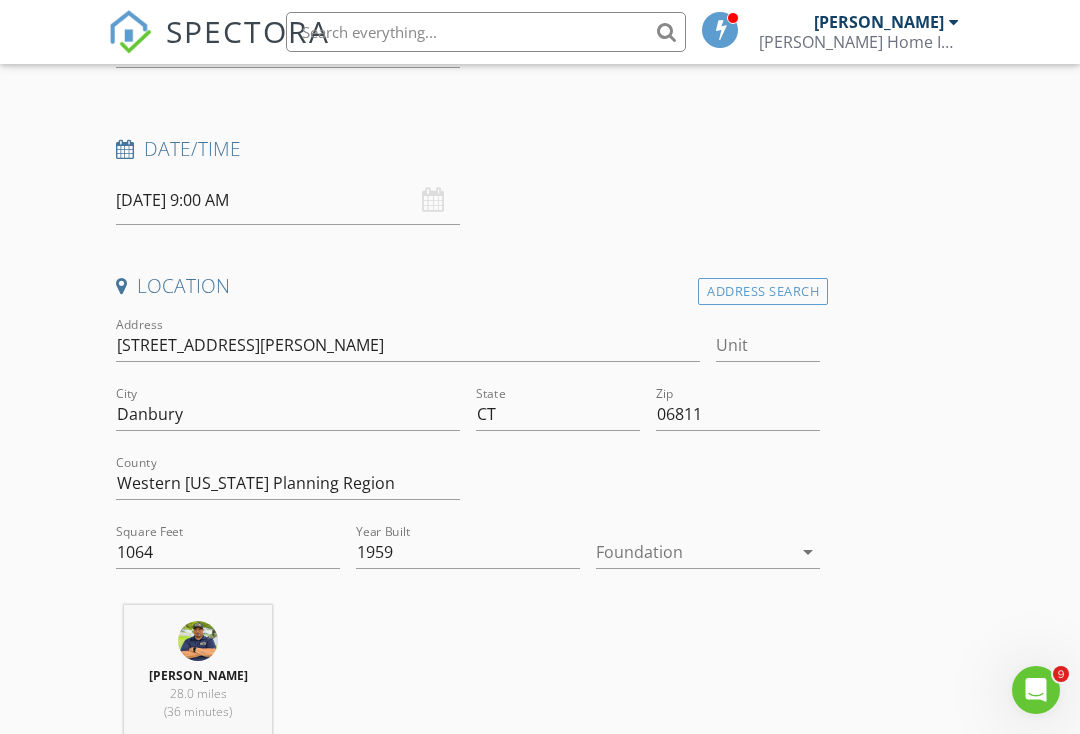click at bounding box center (694, 552) 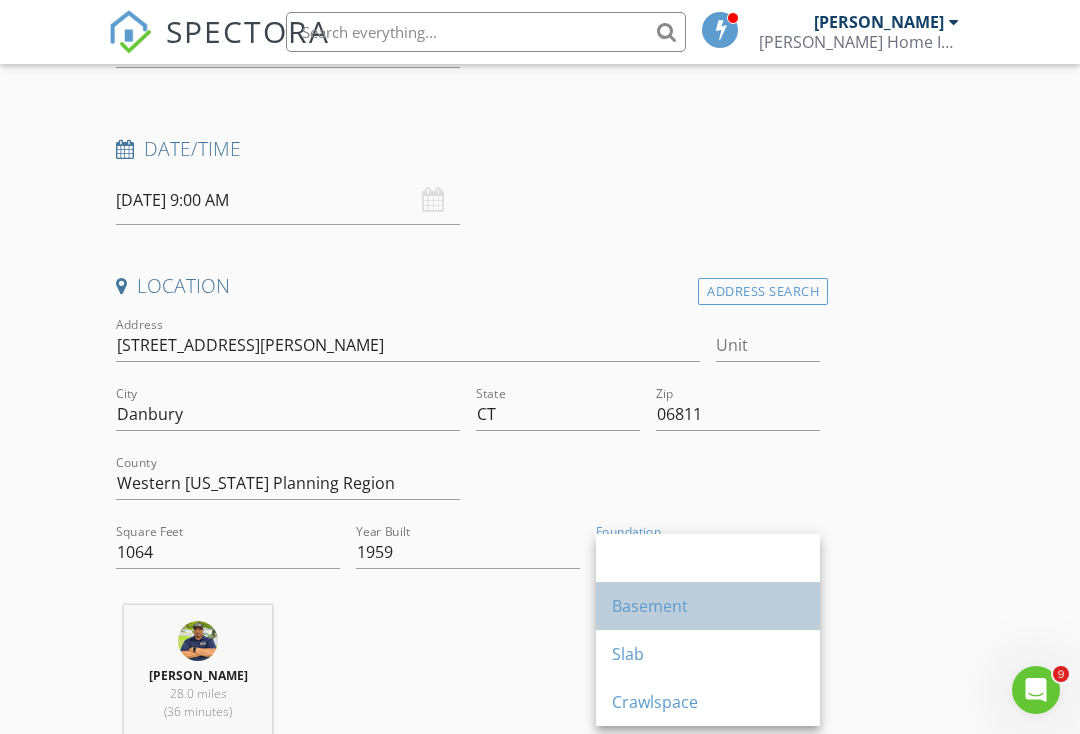 click on "Basement" at bounding box center [708, 606] 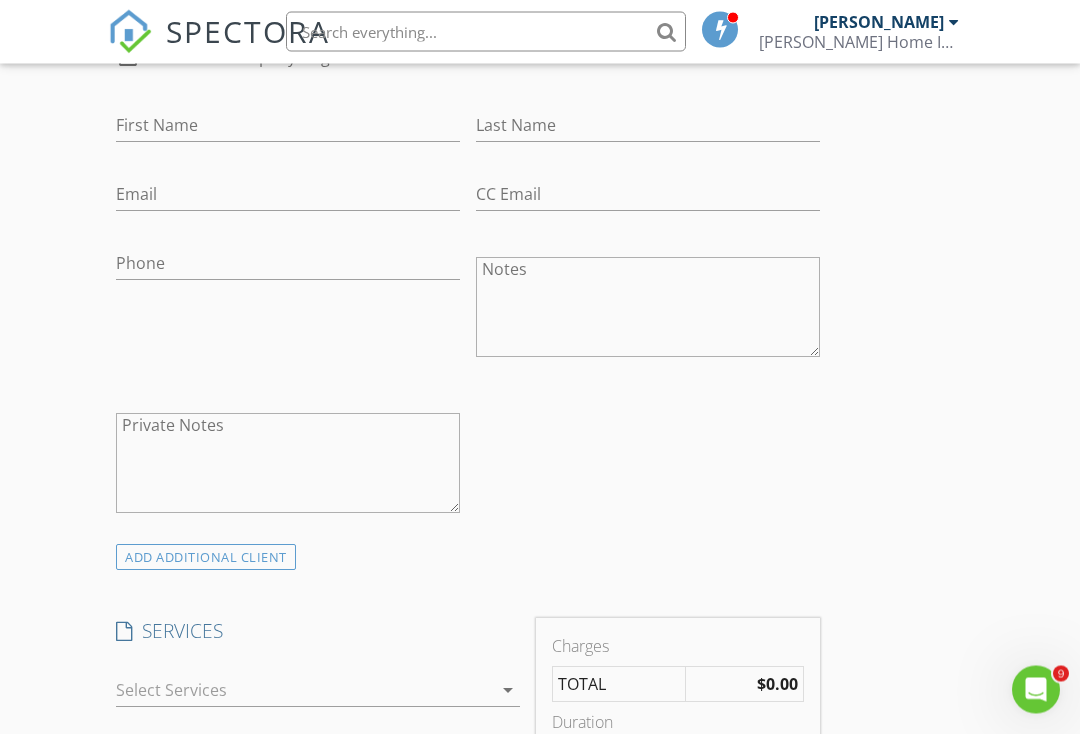 scroll, scrollTop: 1181, scrollLeft: 0, axis: vertical 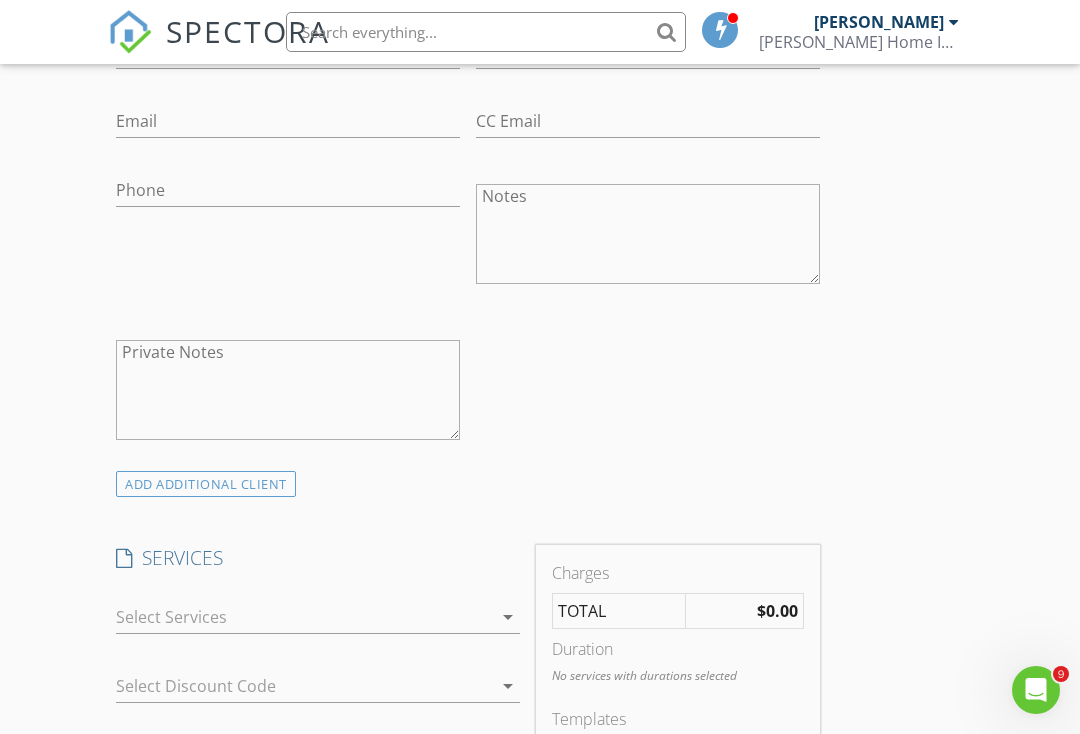 click at bounding box center (304, 617) 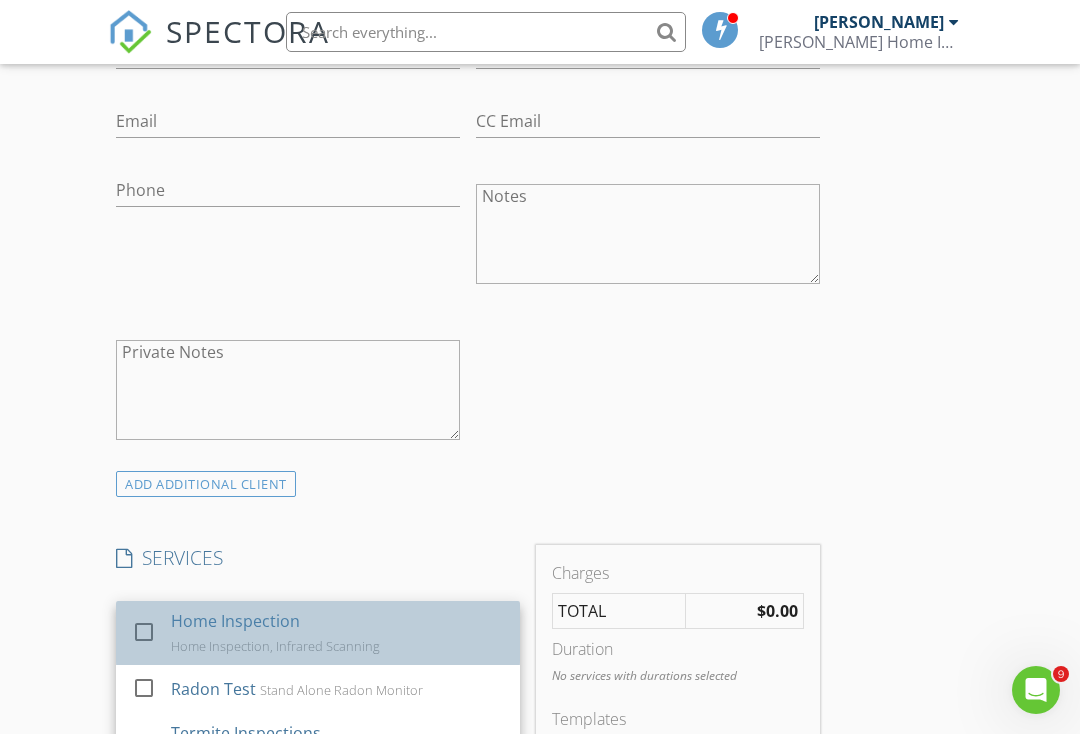 click on "Home Inspection" at bounding box center [235, 621] 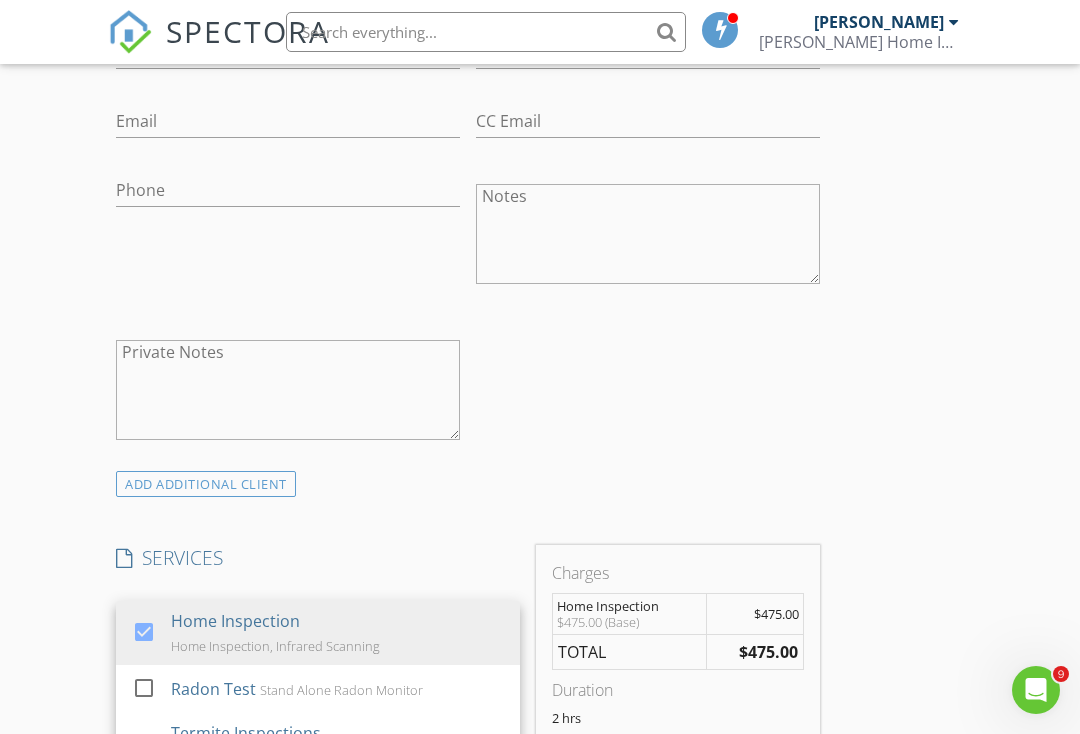 click on "New Inspection
Click here to use the New Order Form
INSPECTOR(S)
check_box   Ralph Deleon   PRIMARY   Ralph Deleon arrow_drop_down   check_box Ralph Deleon specifically requested
Date/Time
07/16/2025 9:00 AM
Location
Address Search       Address 15 Beckerle St   Unit   City Danbury   State CT   Zip 06811   County Western Connecticut Planning Region     Square Feet 1064   Year Built 1959   Foundation Basement arrow_drop_down     Ralph Deleon     28.0 miles     (36 minutes)
client
check_box Enable Client CC email for this inspection   Client Search     check_box_outline_blank Client is a Company/Organization     First Name   Last Name   Email   CC Email   Phone           Notes   Private Notes
ADD ADDITIONAL client
SERVICES
check_box   Home Inspection" at bounding box center (540, 804) 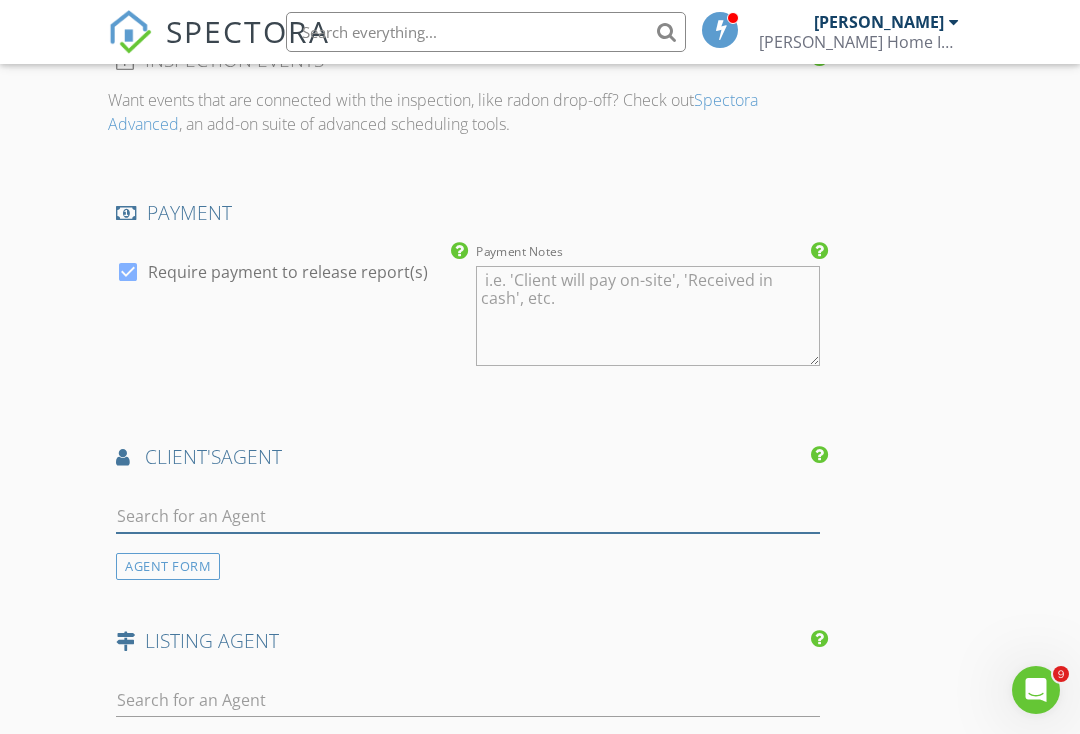 click at bounding box center [468, 516] 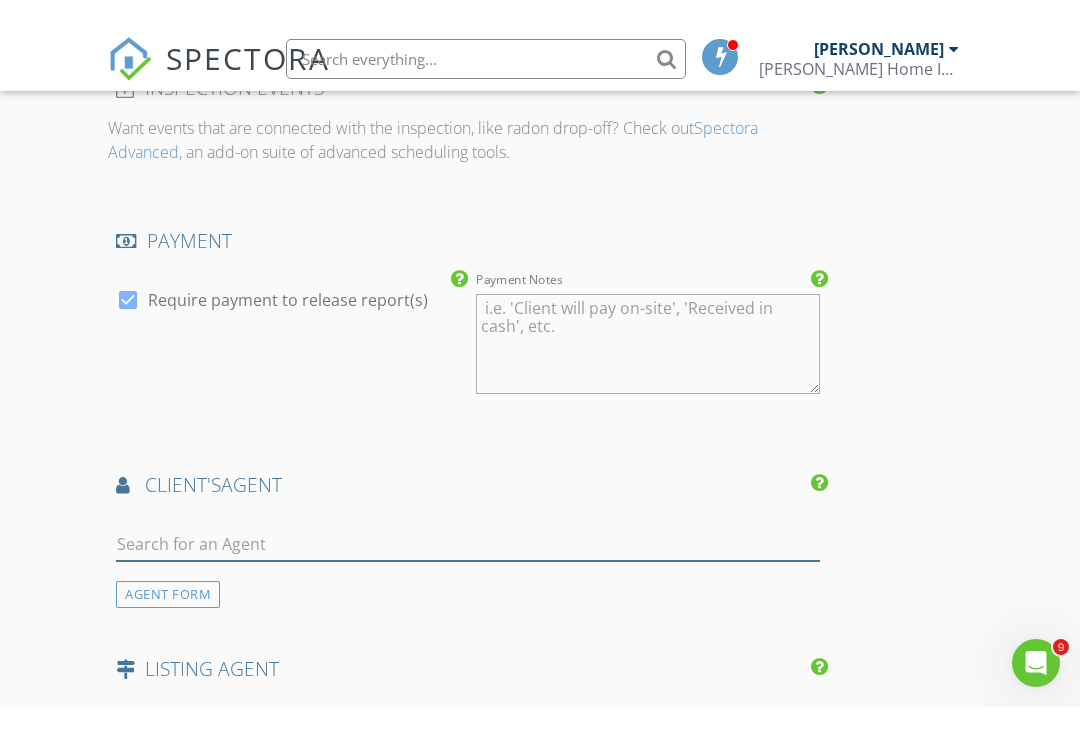 scroll, scrollTop: 2103, scrollLeft: 0, axis: vertical 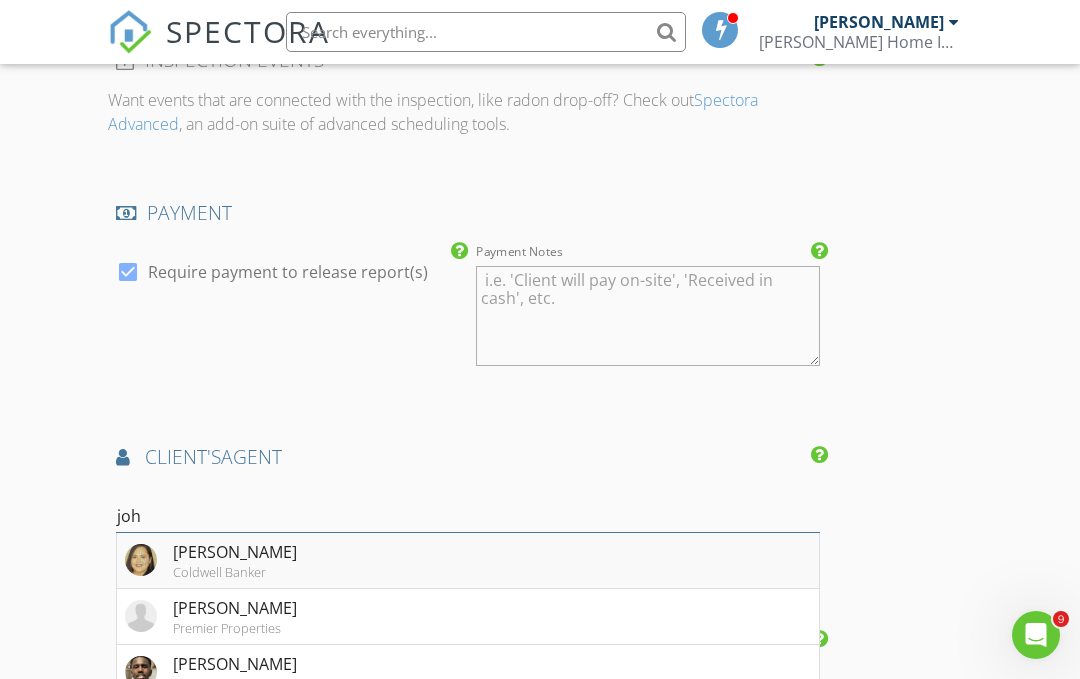 type on "joh" 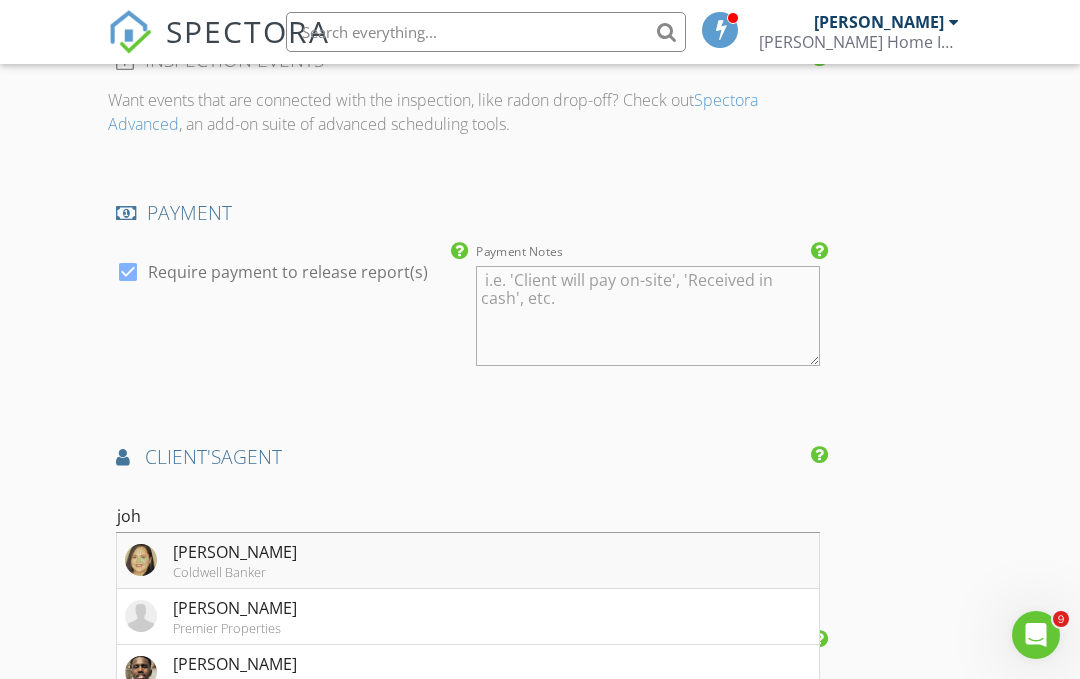 click on "Johanna Pena" at bounding box center [235, 552] 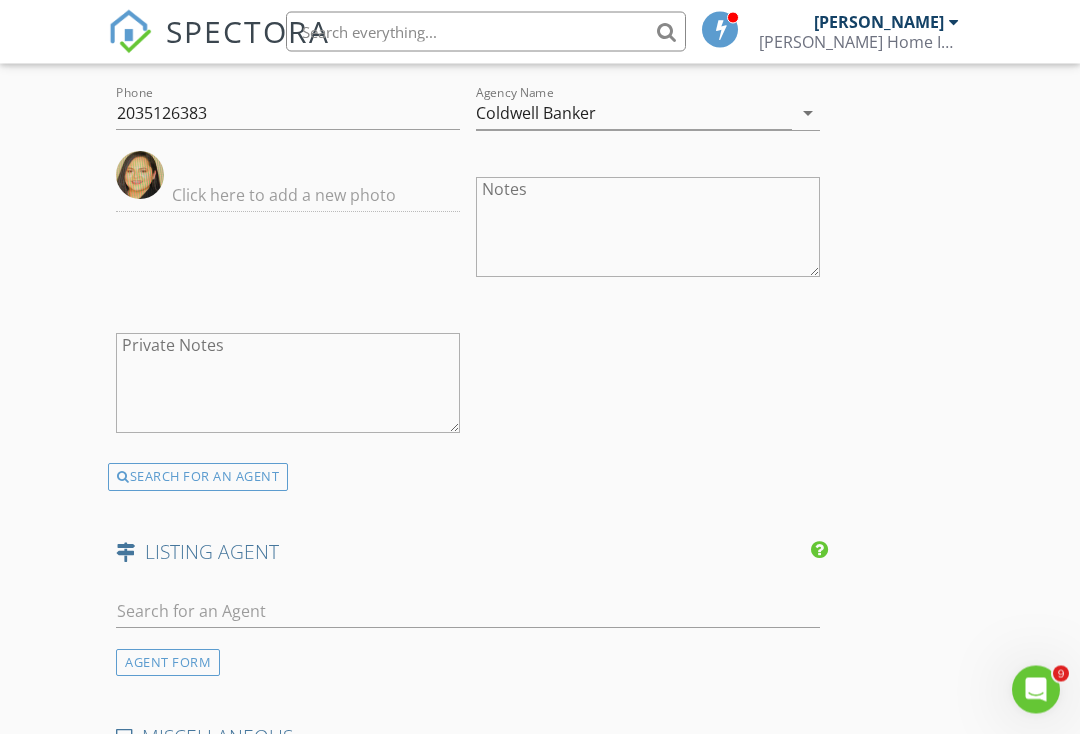 scroll, scrollTop: 2798, scrollLeft: 0, axis: vertical 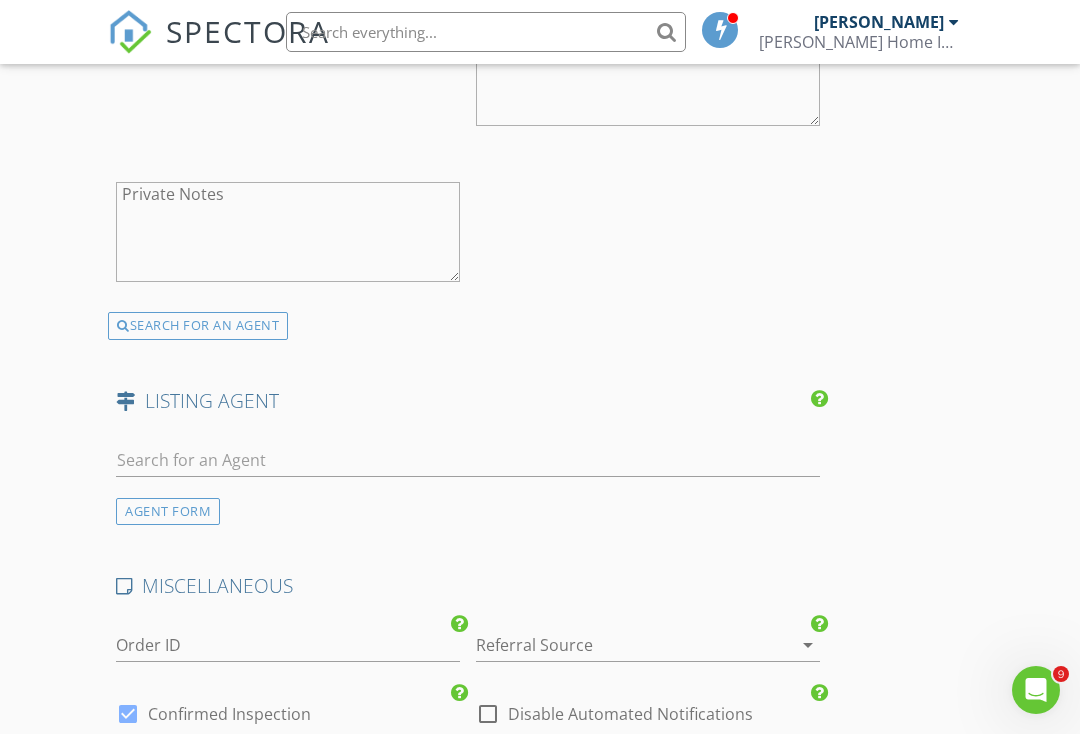 click at bounding box center [620, 645] 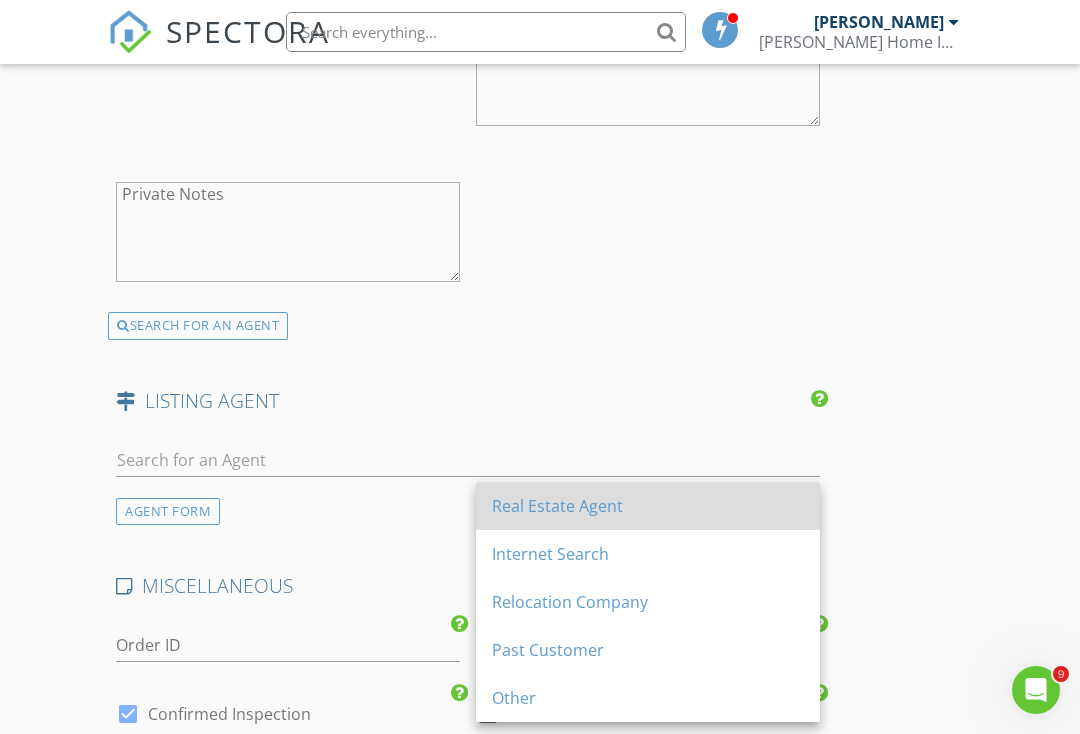 click on "Real Estate Agent" at bounding box center (648, 506) 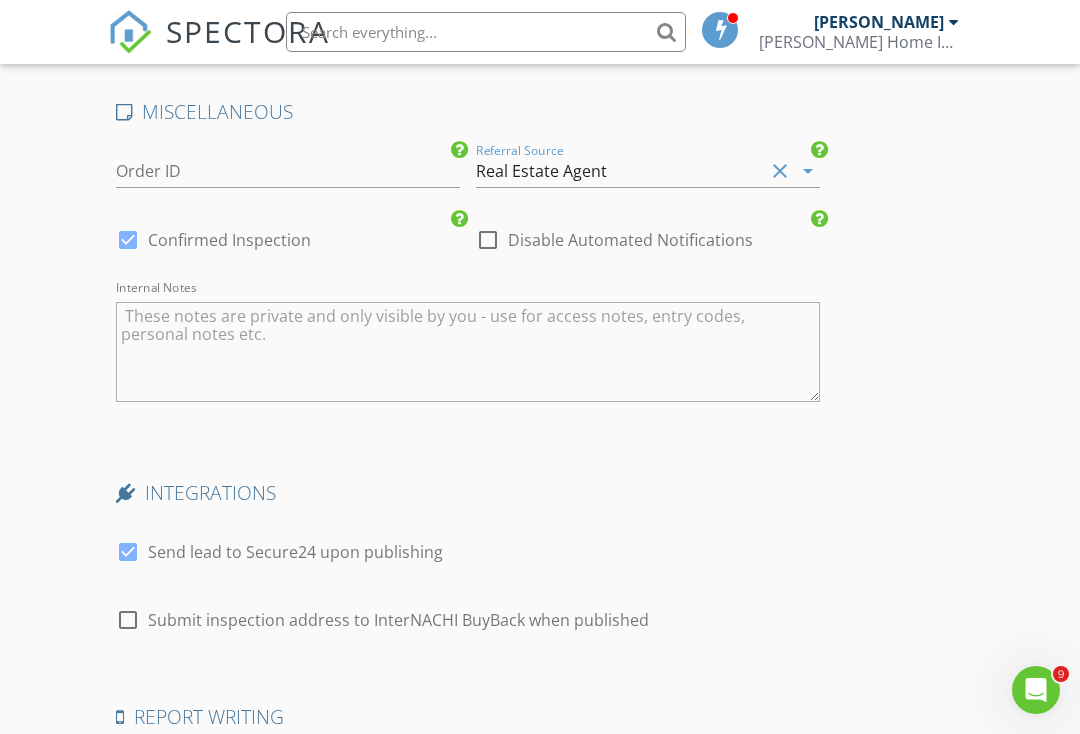 scroll, scrollTop: 3338, scrollLeft: 0, axis: vertical 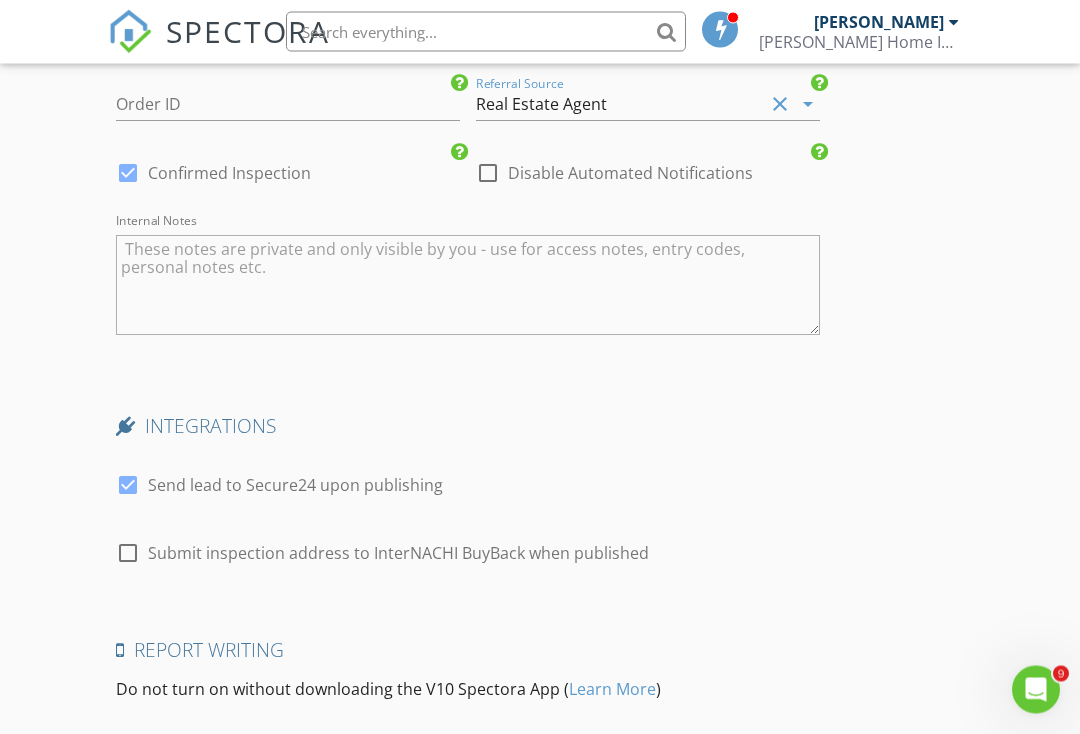 click on "New Inspection
Click here to use the New Order Form
INSPECTOR(S)
check_box   Ralph Deleon   PRIMARY   Ralph Deleon arrow_drop_down   check_box Ralph Deleon specifically requested
Date/Time
07/16/2025 9:00 AM
Location
Address Search       Address 15 Beckerle St   Unit   City Danbury   State CT   Zip 06811   County Western Connecticut Planning Region     Square Feet 1064   Year Built 1959   Foundation Basement arrow_drop_down     Ralph Deleon     28.0 miles     (36 minutes)
client
check_box Enable Client CC email for this inspection   Client Search     check_box_outline_blank Client is a Company/Organization     First Name   Last Name   Email   CC Email   Phone           Notes   Private Notes
ADD ADDITIONAL client
SERVICES
check_box   Home Inspection" at bounding box center [540, -1125] 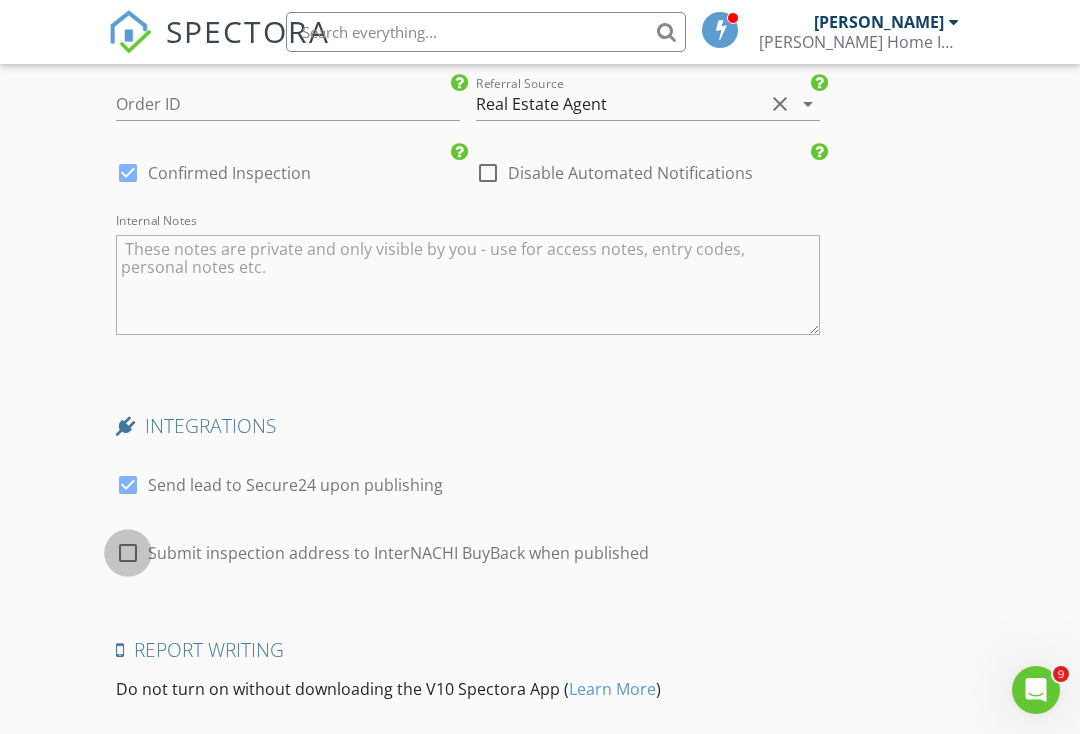 click at bounding box center (128, 553) 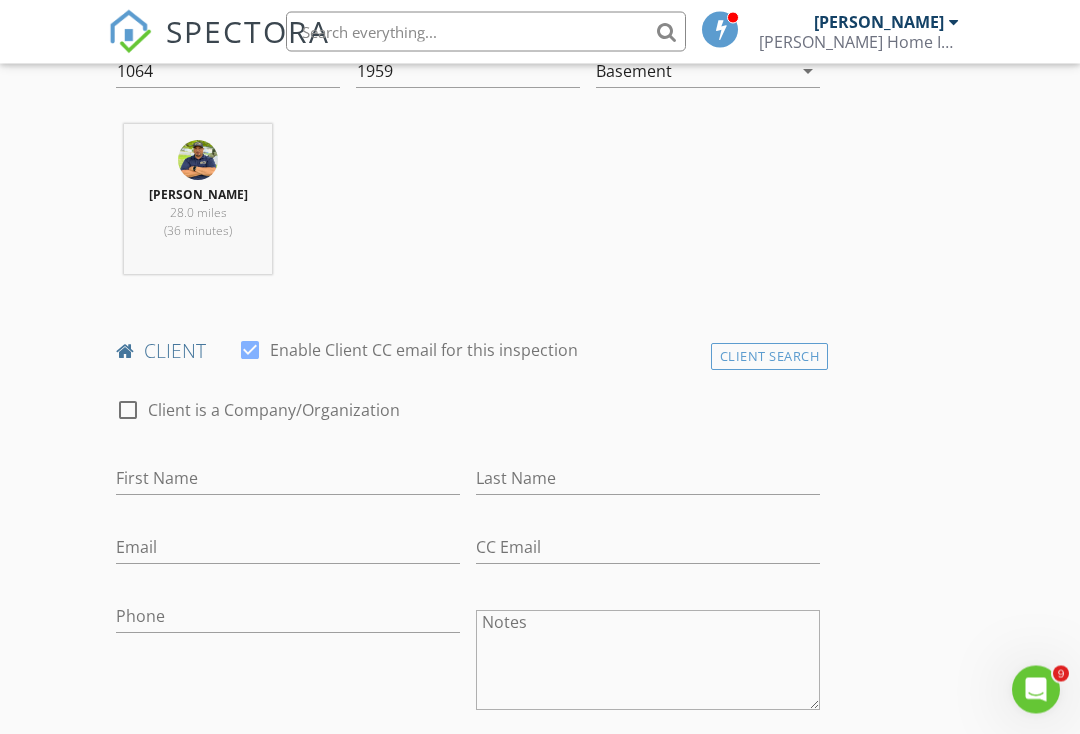 scroll, scrollTop: 812, scrollLeft: 0, axis: vertical 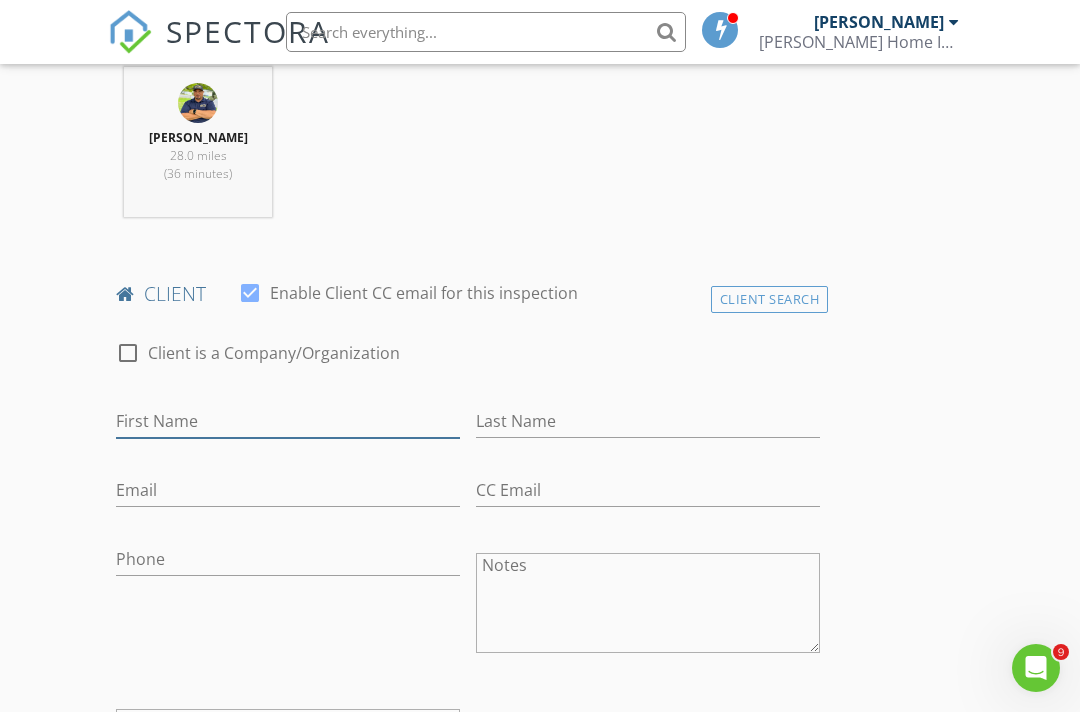 click on "First Name" at bounding box center [288, 421] 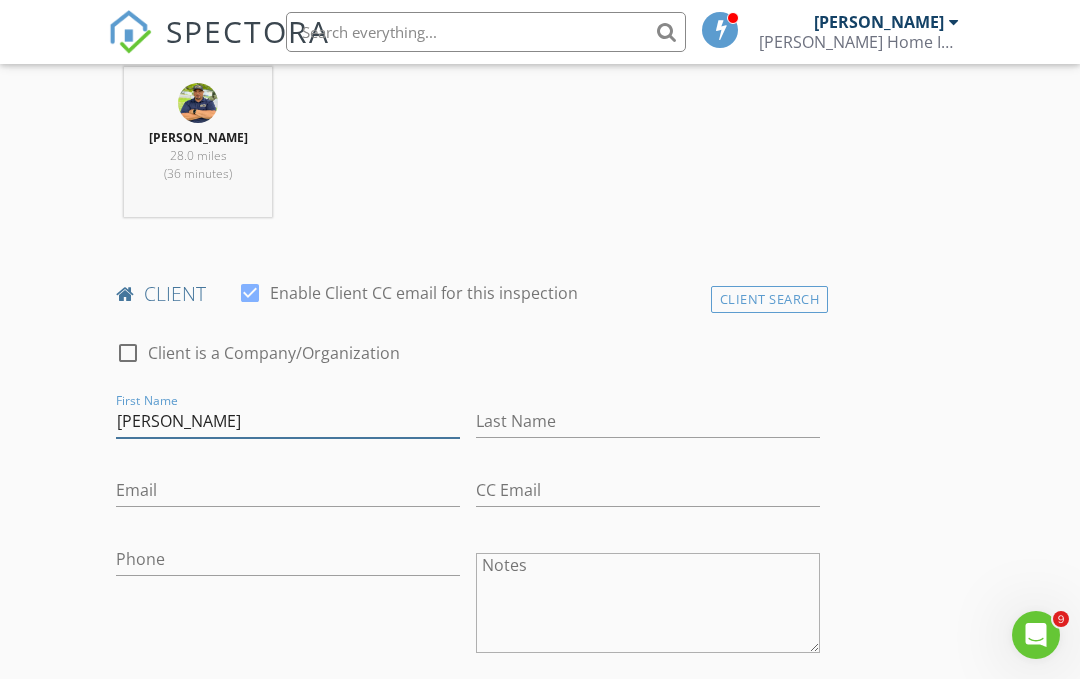 type on "Juan" 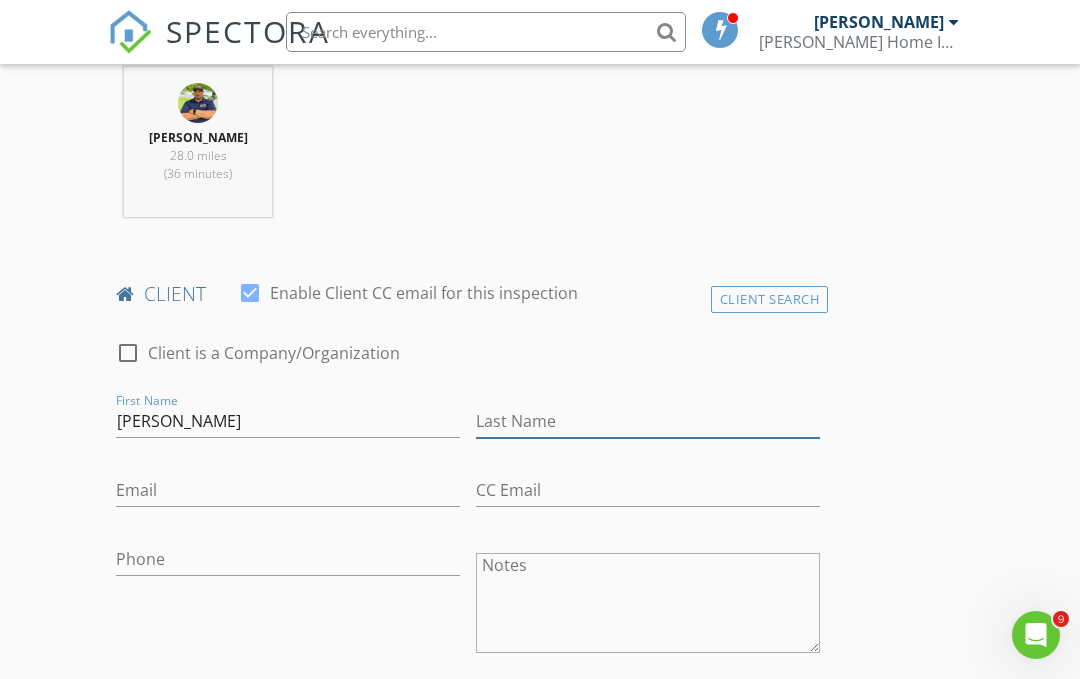click on "Last Name" at bounding box center [648, 421] 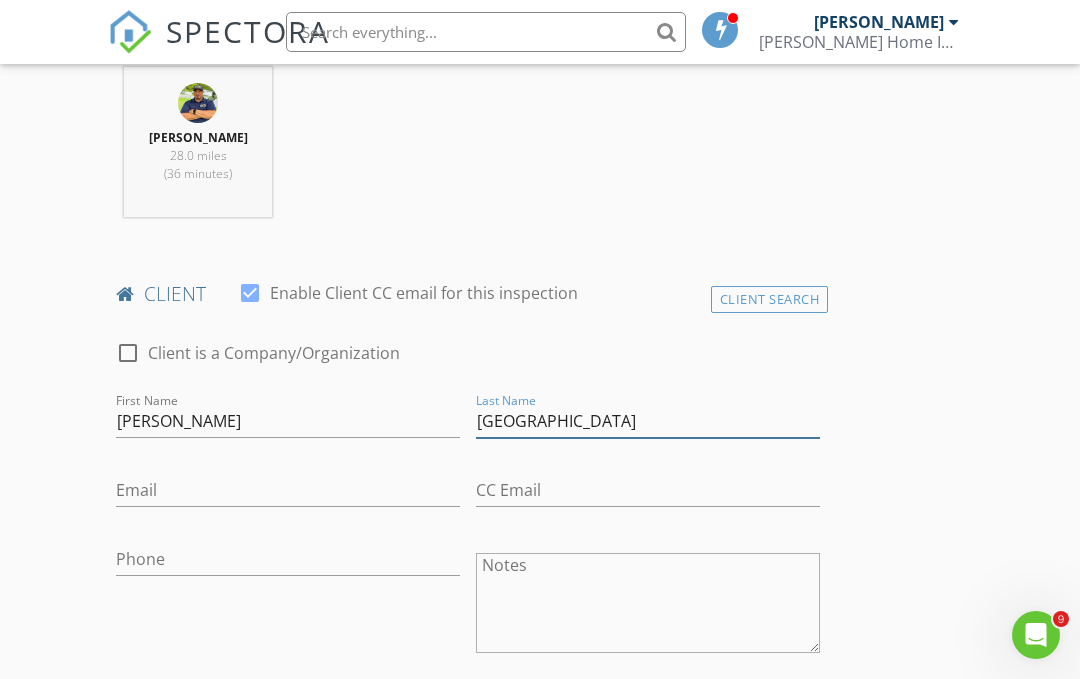 type on "Venezuela" 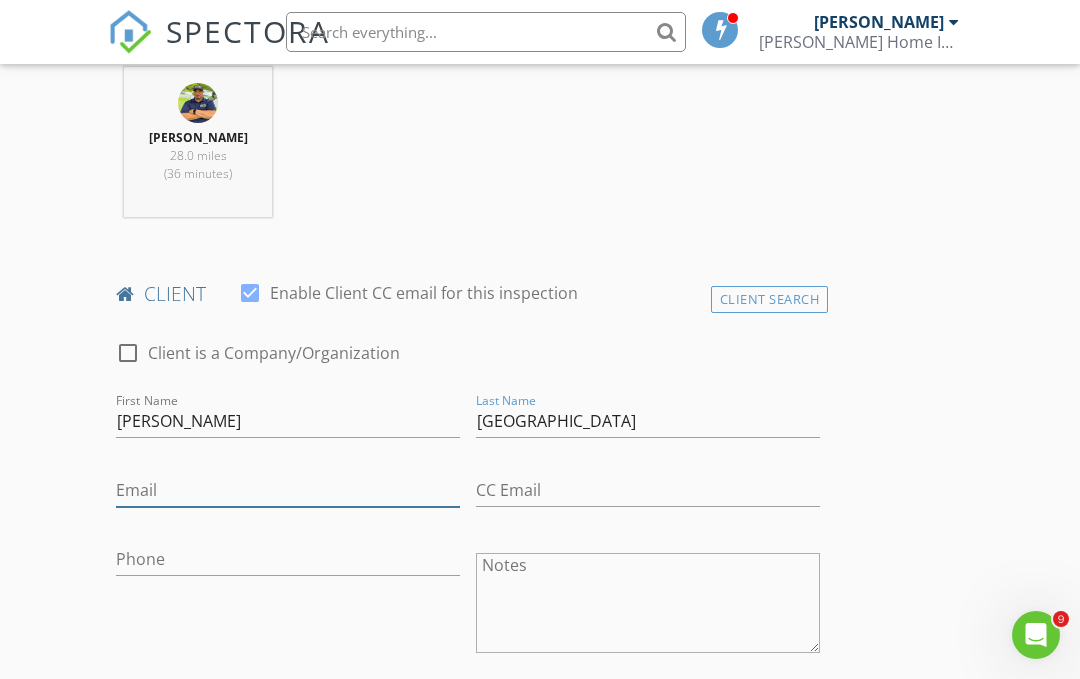click on "Email" at bounding box center (288, 490) 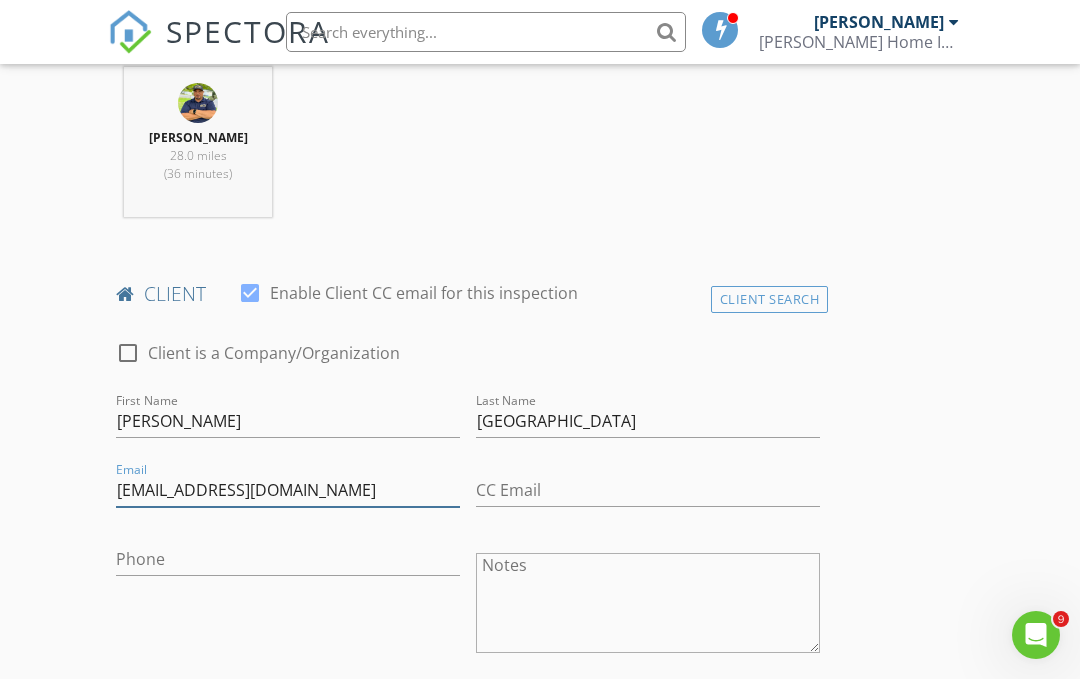 type on "deuris1014@gmail.com" 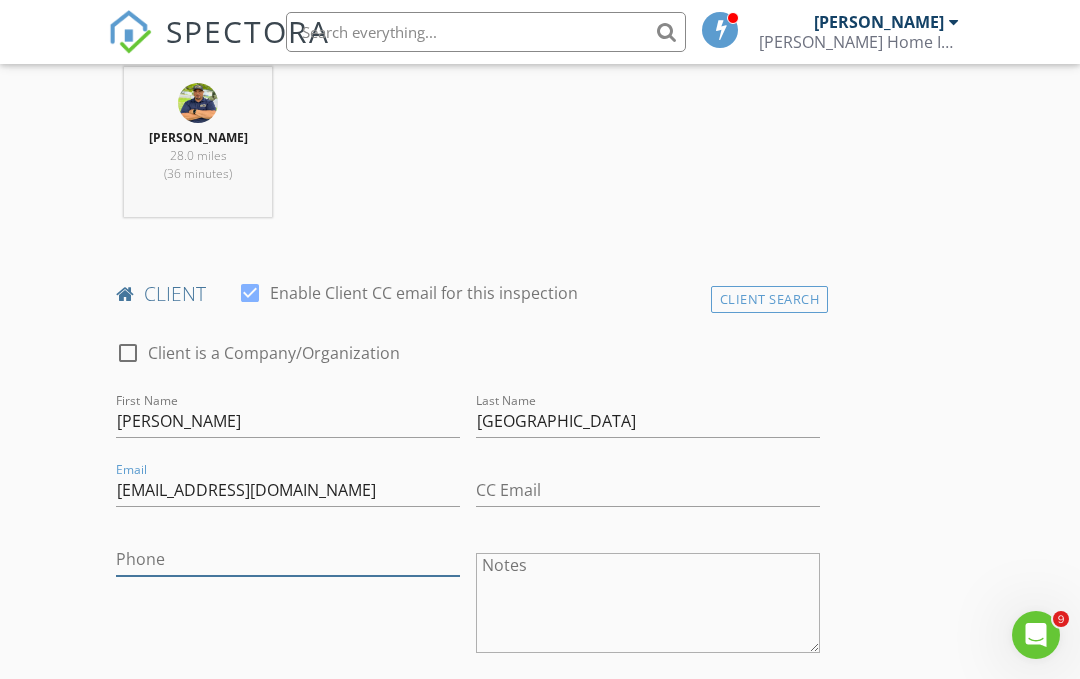 click on "Phone" at bounding box center [288, 559] 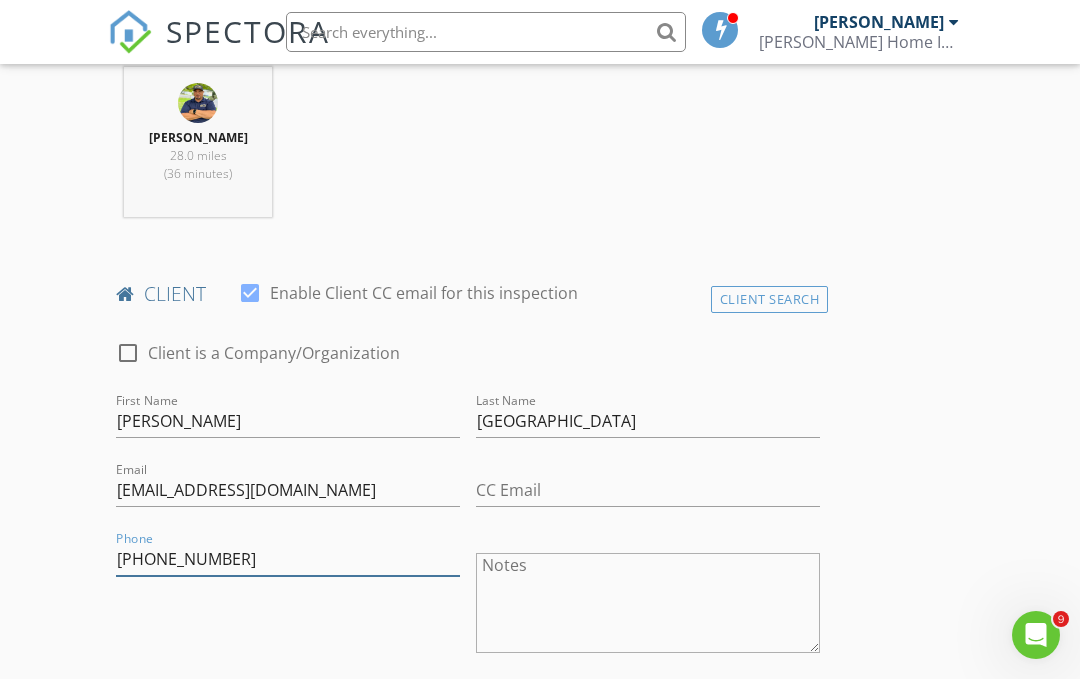 type on "203-512-6766" 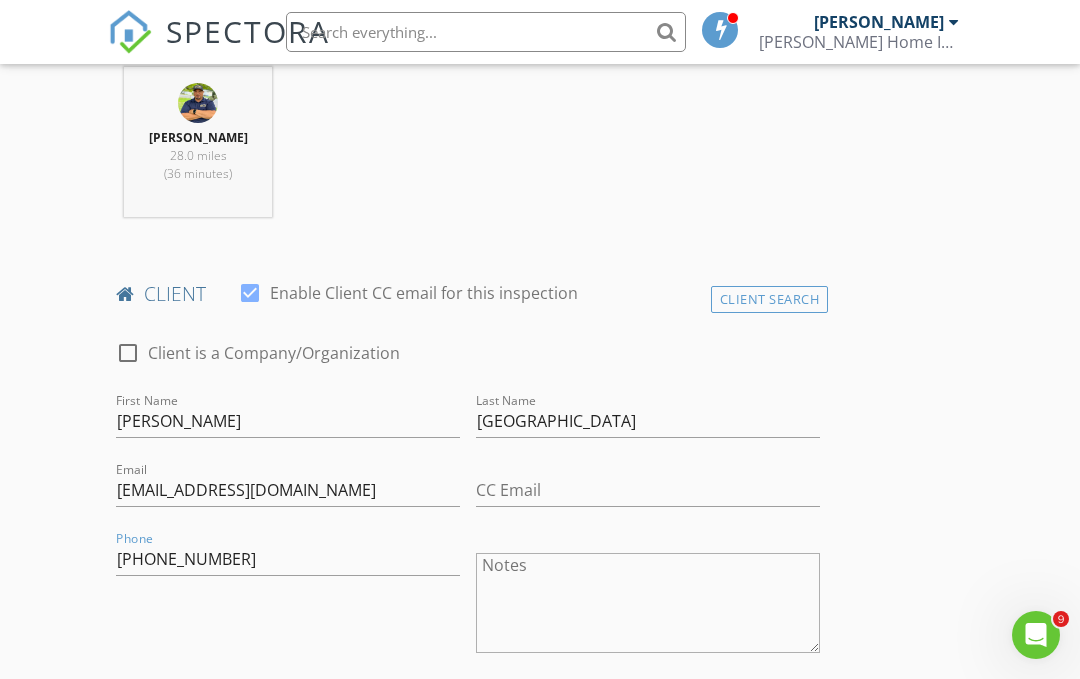click on "INSPECTOR(S)
check_box   Ralph Deleon   PRIMARY   Ralph Deleon arrow_drop_down   check_box Ralph Deleon specifically requested
Date/Time
07/16/2025 9:00 AM
Location
Address Search       Address 15 Beckerle St   Unit   City Danbury   State CT   Zip 06811   County Western Connecticut Planning Region     Square Feet 1064   Year Built 1959   Foundation Basement arrow_drop_down     Ralph Deleon     28.0 miles     (36 minutes)
client
check_box Enable Client CC email for this inspection   Client Search     check_box_outline_blank Client is a Company/Organization     First Name Juan   Last Name Venezuela   Email deuris1014@gmail.com   CC Email   Phone 203-512-6766           Notes   Private Notes
ADD ADDITIONAL client
SERVICES
check_box   Home Inspection   check_box_outline_blank" at bounding box center (540, 1435) 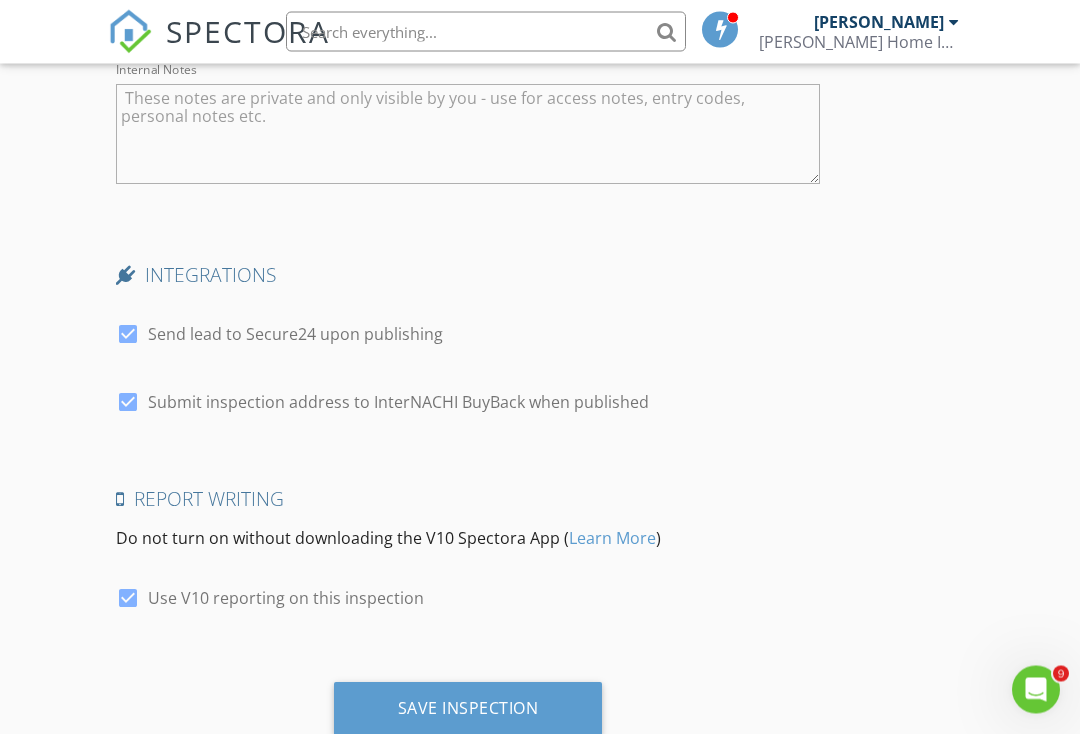 scroll, scrollTop: 3531, scrollLeft: 0, axis: vertical 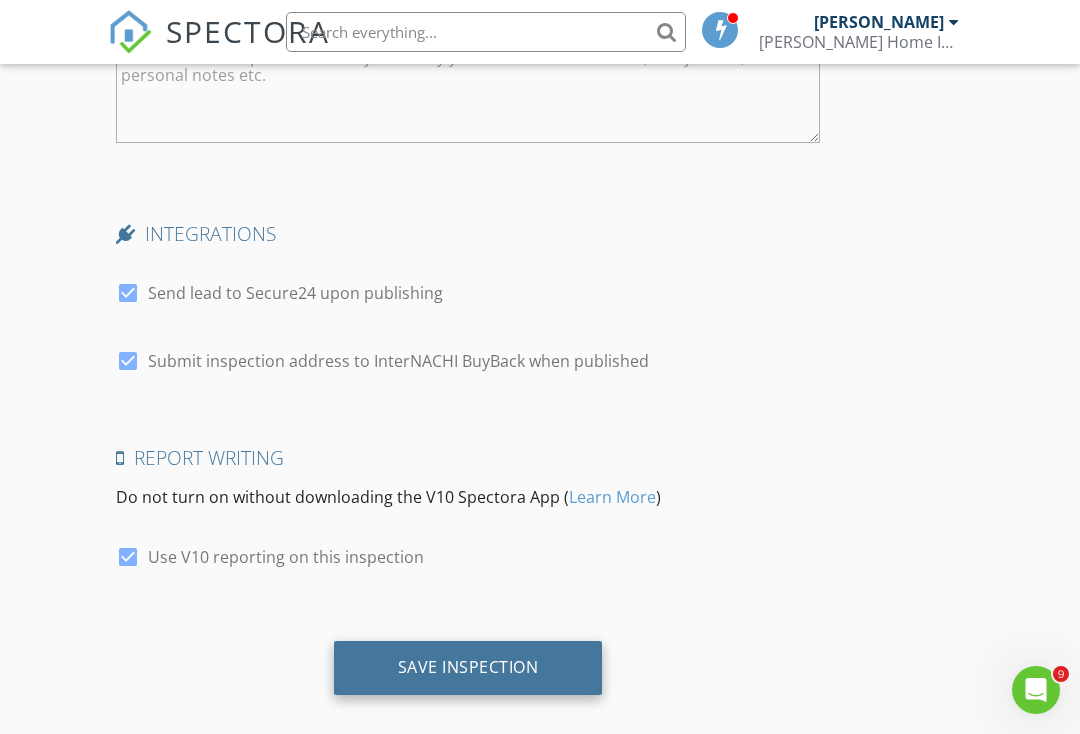 click on "Save Inspection" at bounding box center [468, 667] 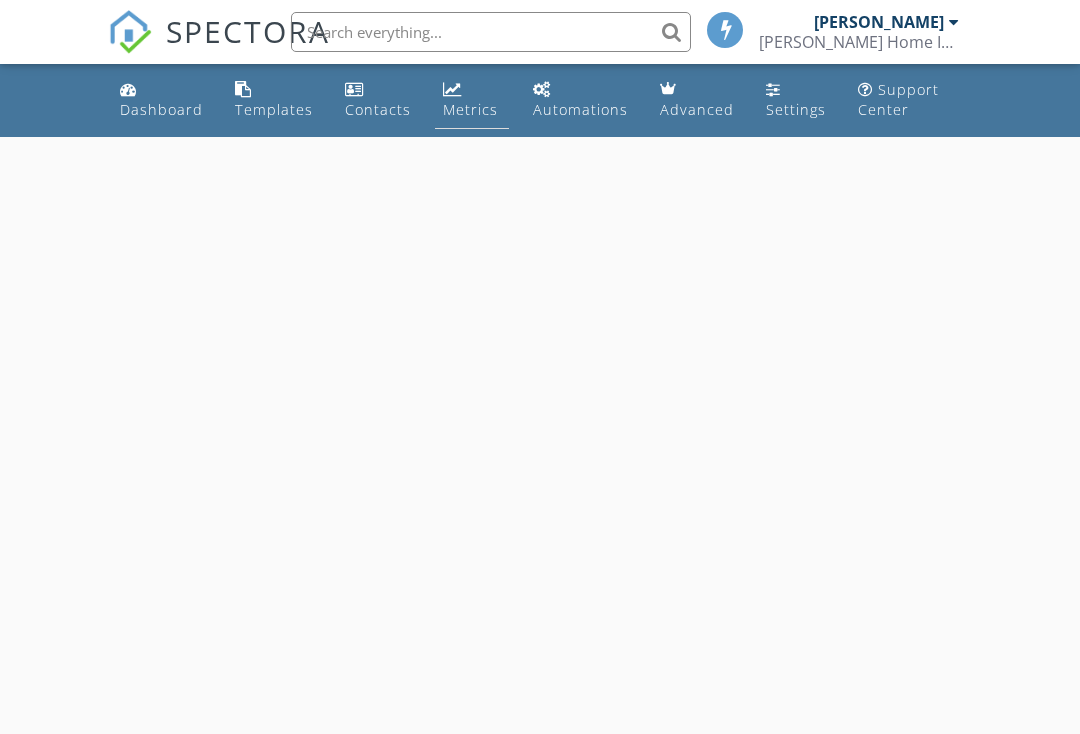 scroll, scrollTop: 0, scrollLeft: 0, axis: both 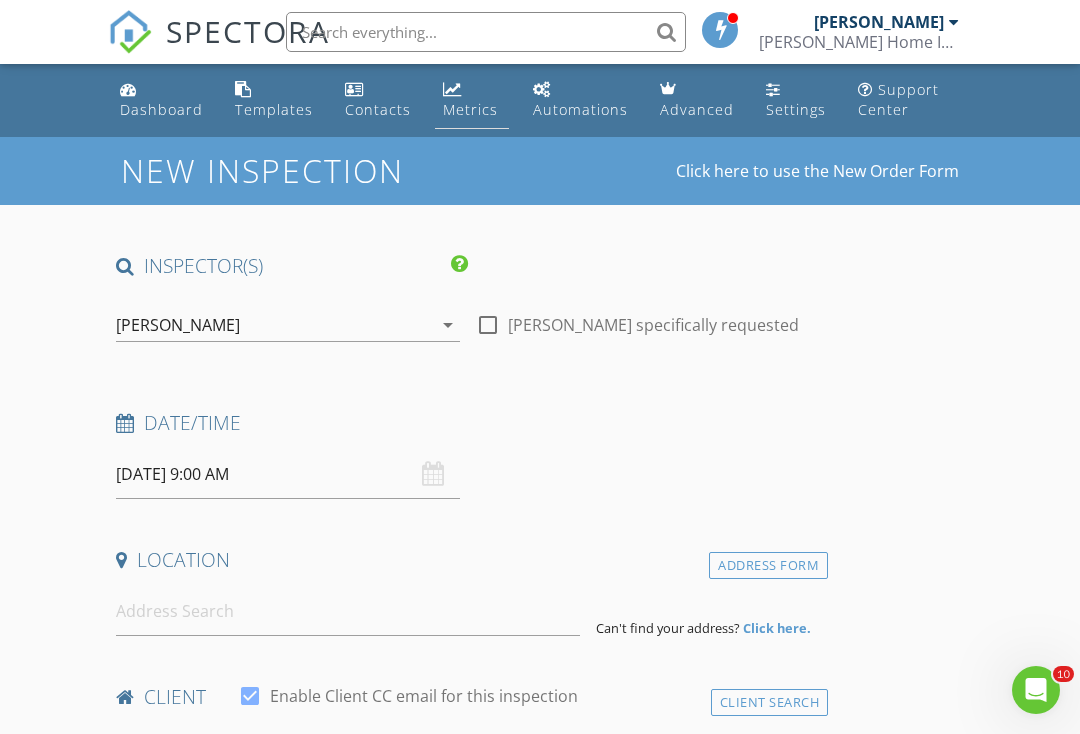 click on "Metrics" at bounding box center [470, 109] 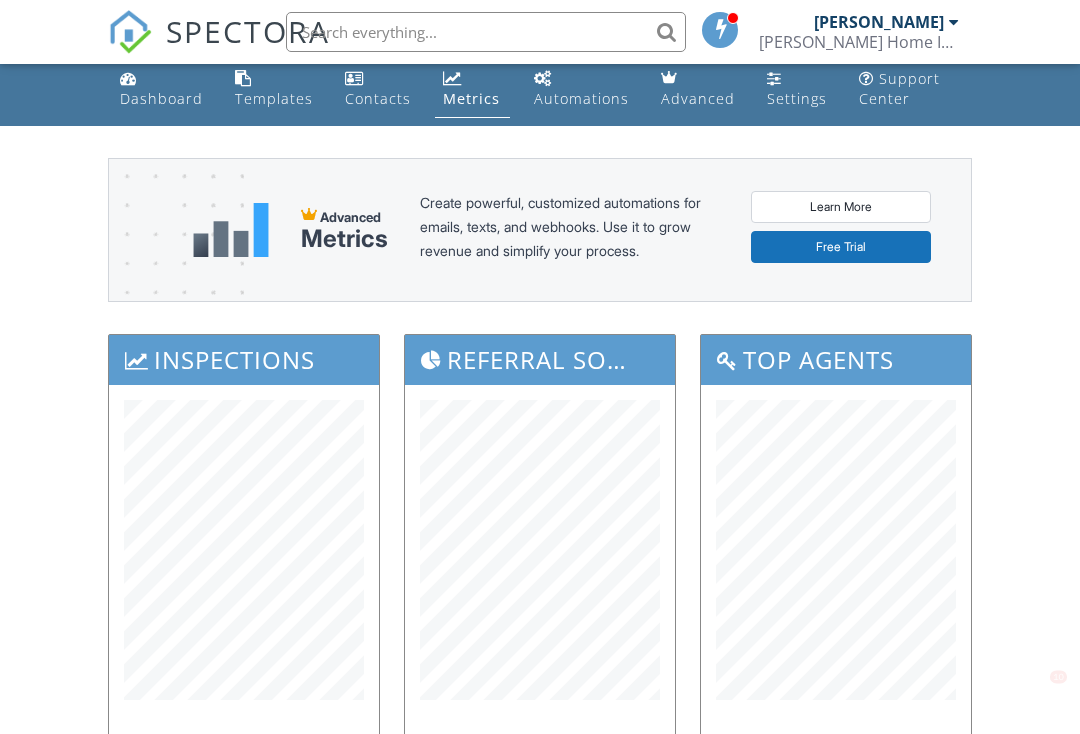 scroll, scrollTop: 55, scrollLeft: 0, axis: vertical 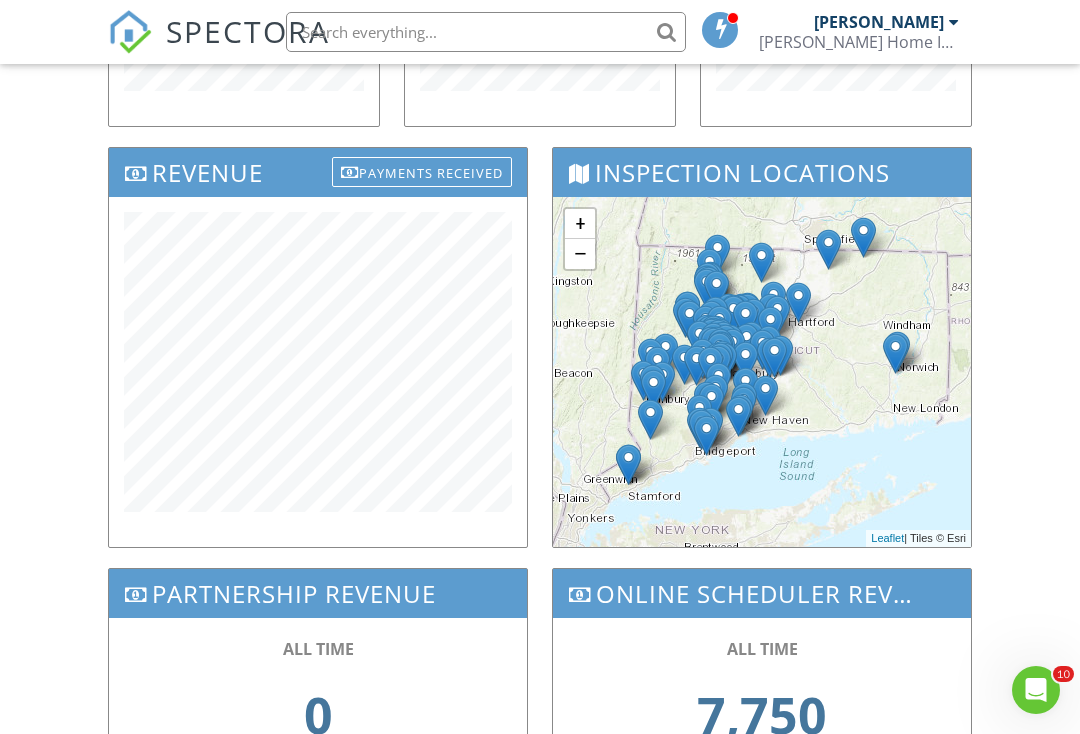 click on "Dashboard
Templates
Contacts
Metrics
Automations
Advanced
Settings
Support Center
Advanced
Metrics
Create powerful, customized automations for emails, texts, and webhooks.
Use it to grow revenue and simplify your process.
Learn More
Free Trial
Inspections
Referral Sources
Top Agents
Revenue
Payments Received
Inspection Locations
+ − Leaflet  | Tiles © Esri
Partnership Revenue
ALL TIME
0
Online Scheduler Revenue
ALL TIME
7,750
Start Date
End Date
Okay
Cancel" at bounding box center [540, 153] 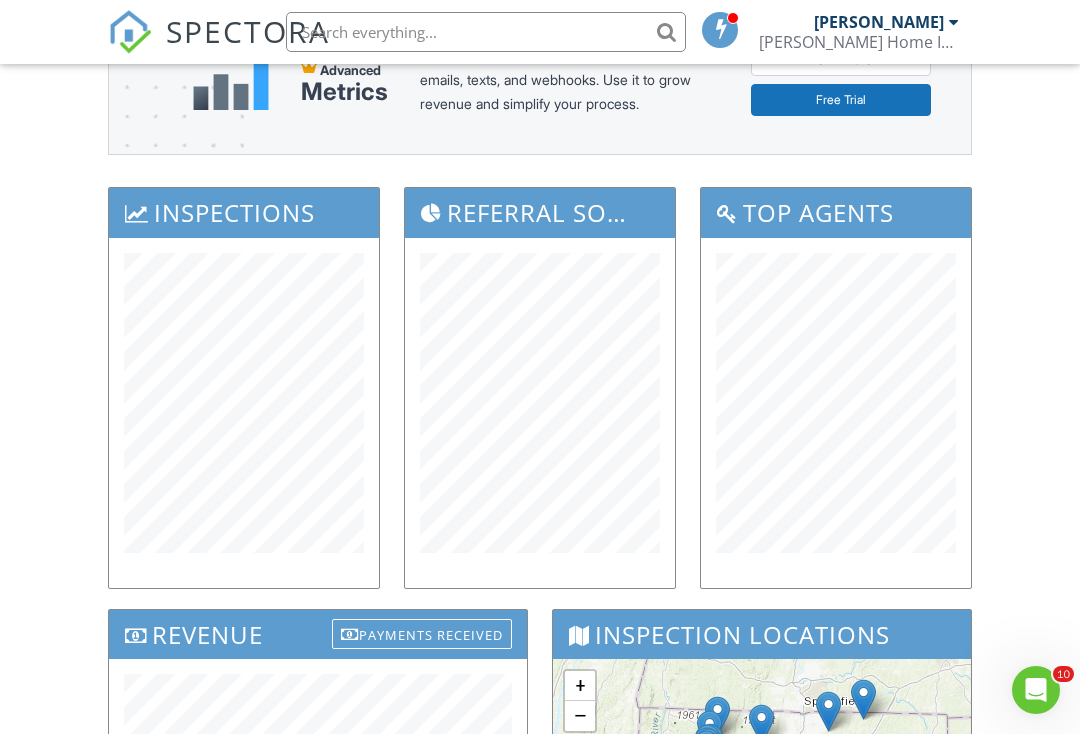 scroll, scrollTop: 0, scrollLeft: 0, axis: both 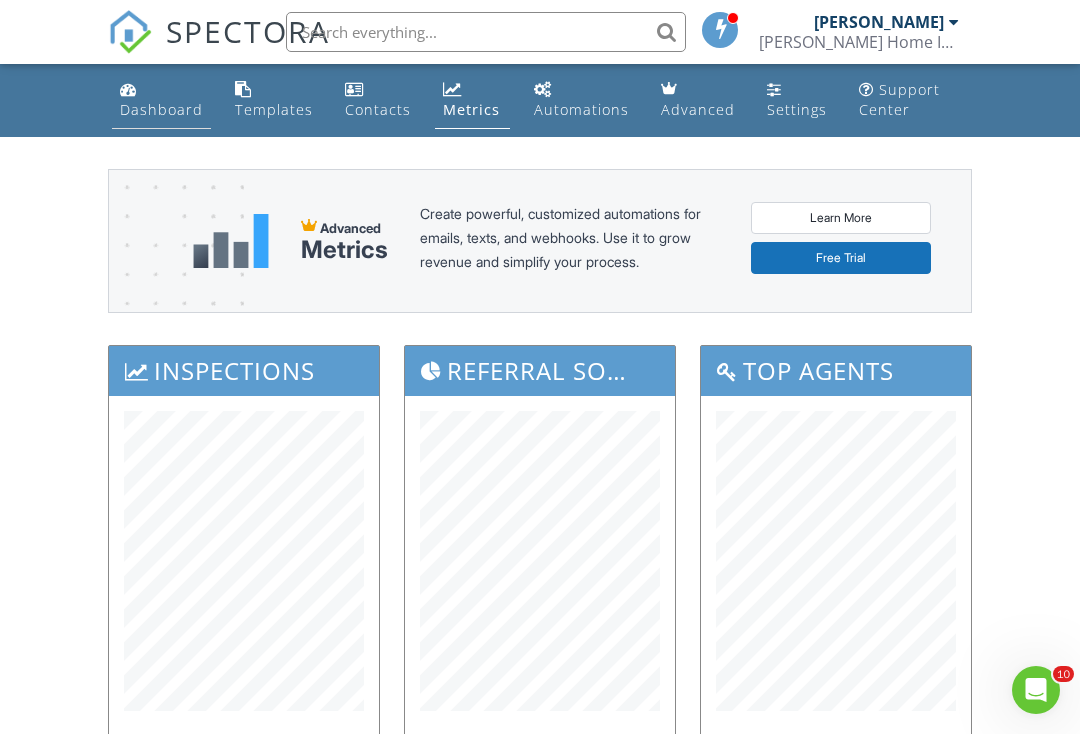 click on "Dashboard" at bounding box center (161, 109) 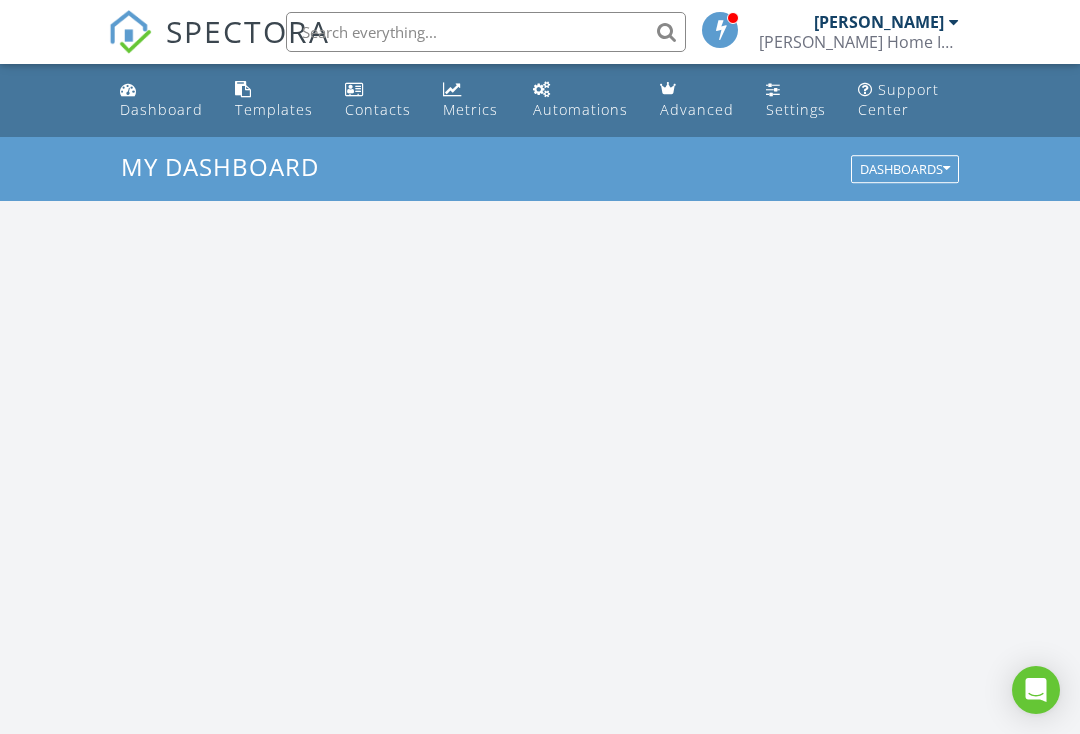 scroll, scrollTop: 61, scrollLeft: 0, axis: vertical 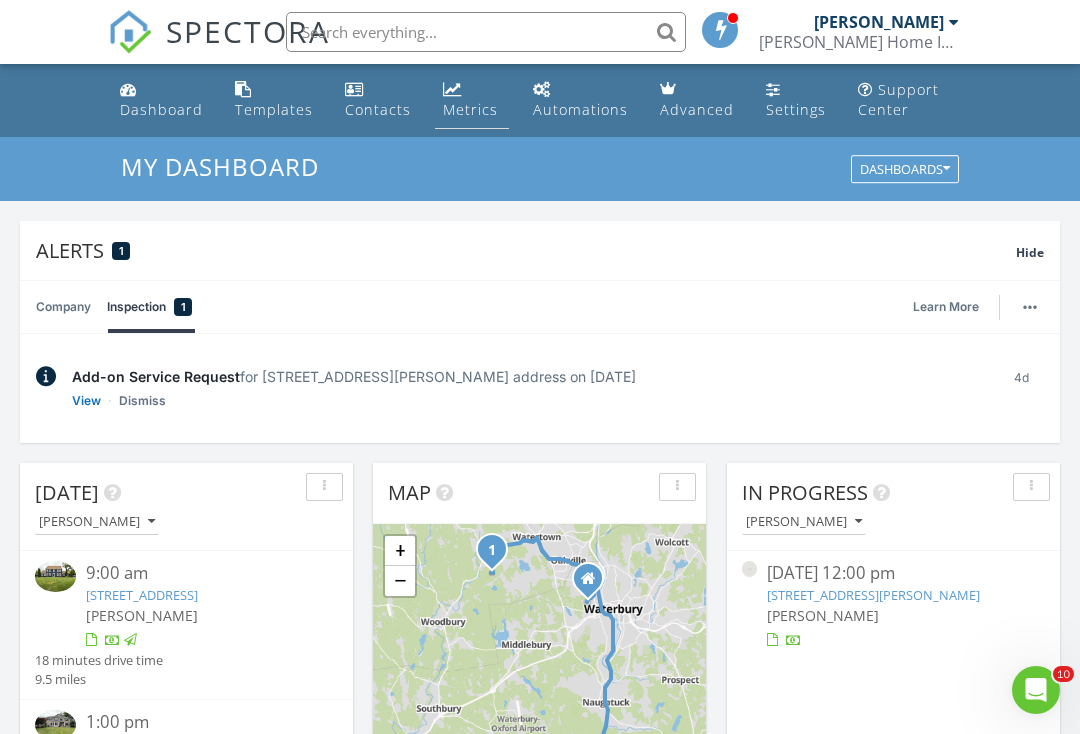 click on "Metrics" at bounding box center (470, 109) 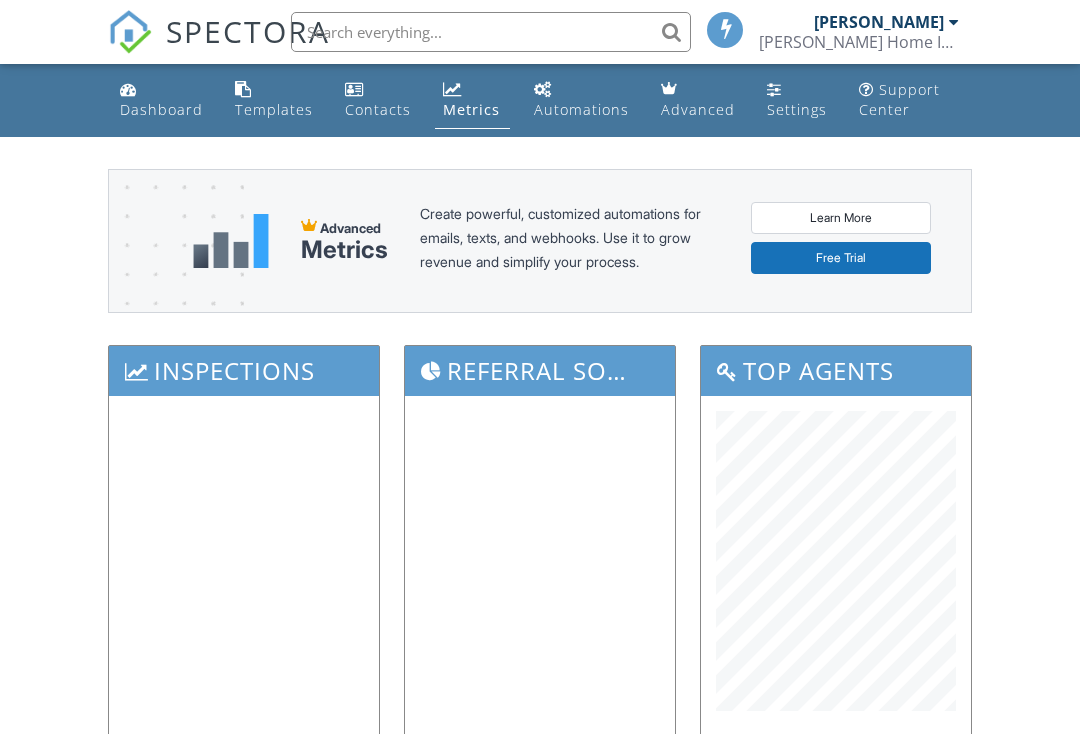 scroll, scrollTop: 0, scrollLeft: 0, axis: both 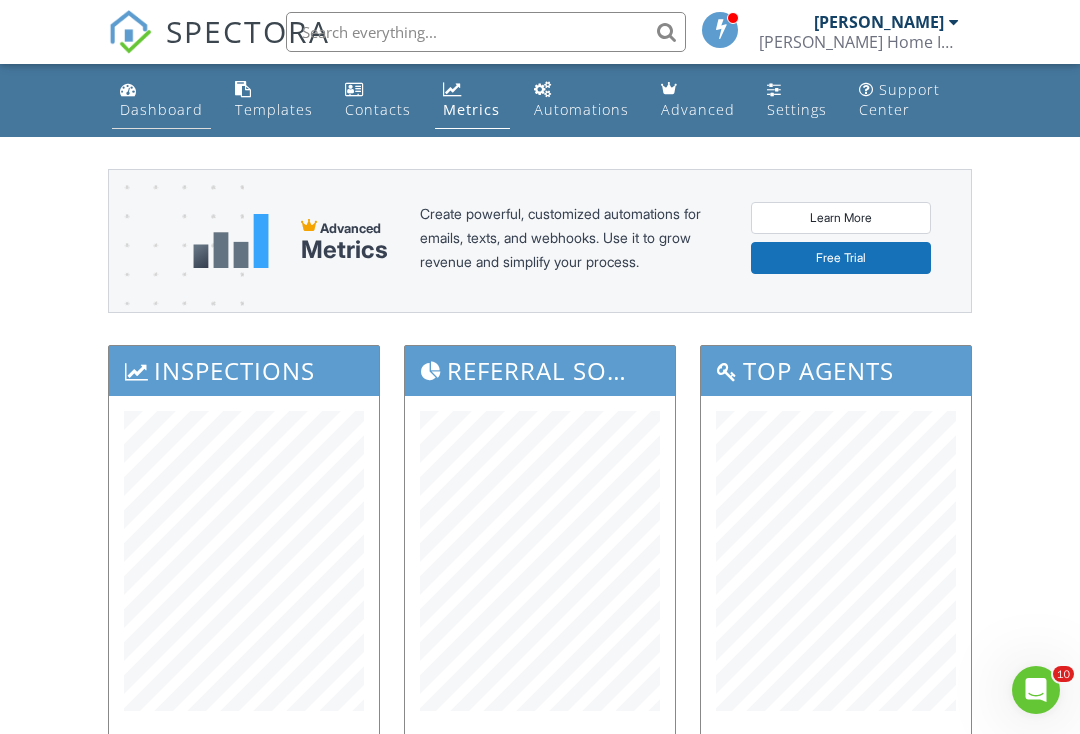click on "Dashboard" at bounding box center (161, 109) 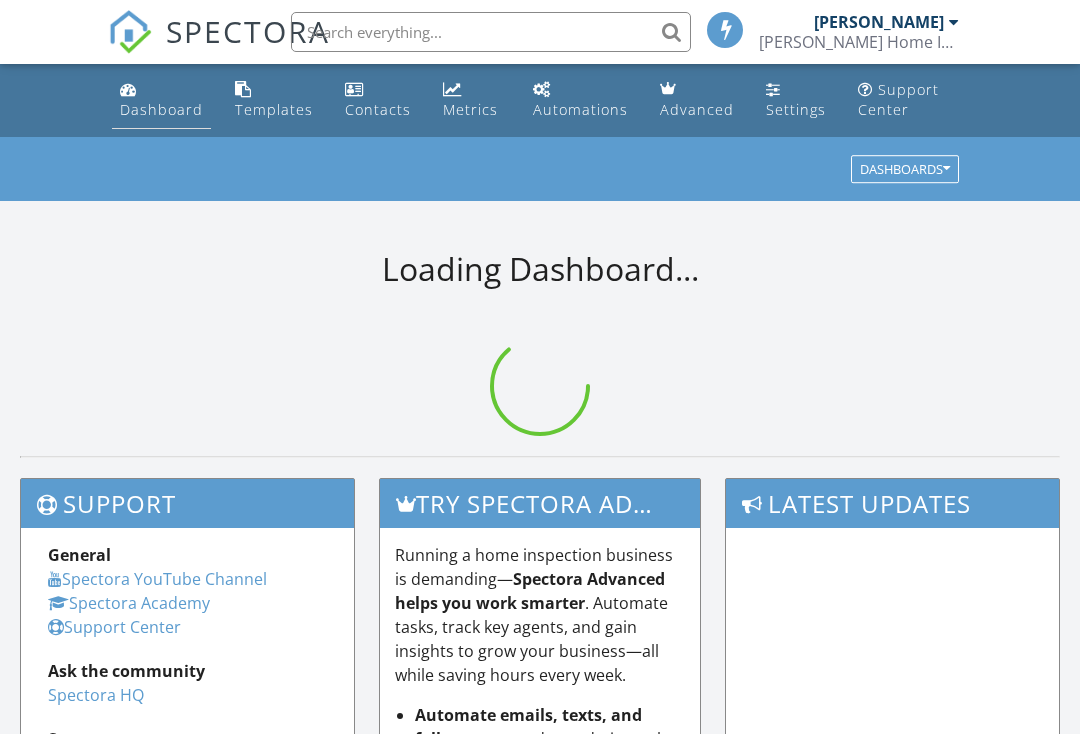 scroll, scrollTop: 0, scrollLeft: 0, axis: both 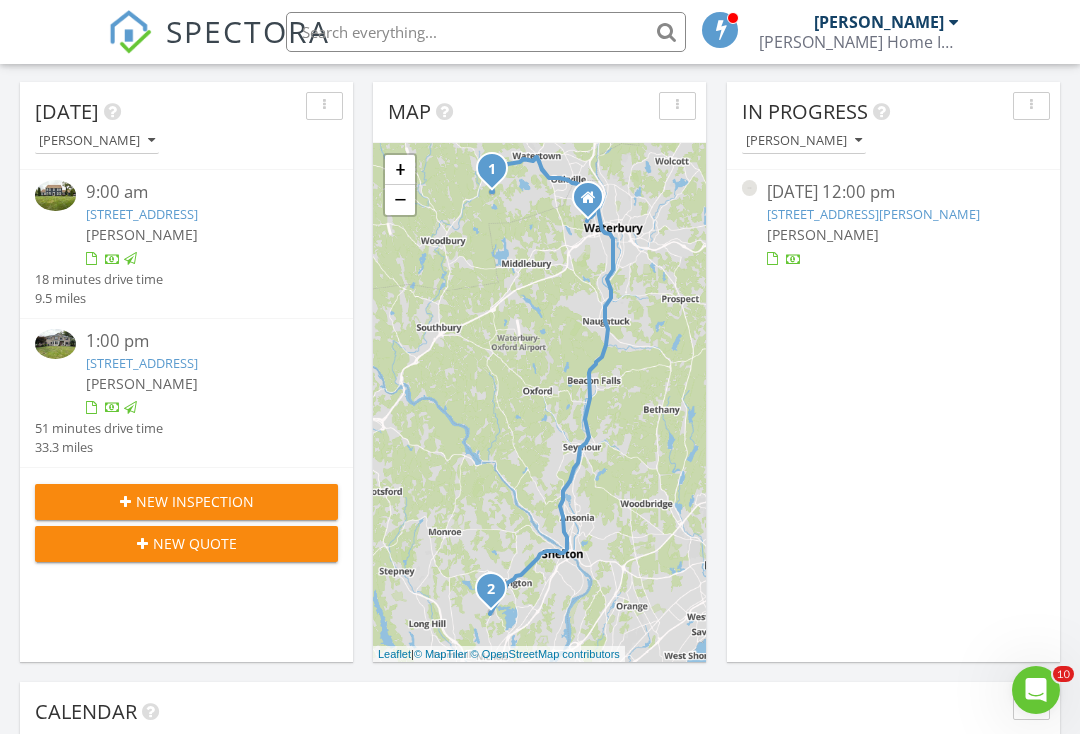 click at bounding box center (954, 22) 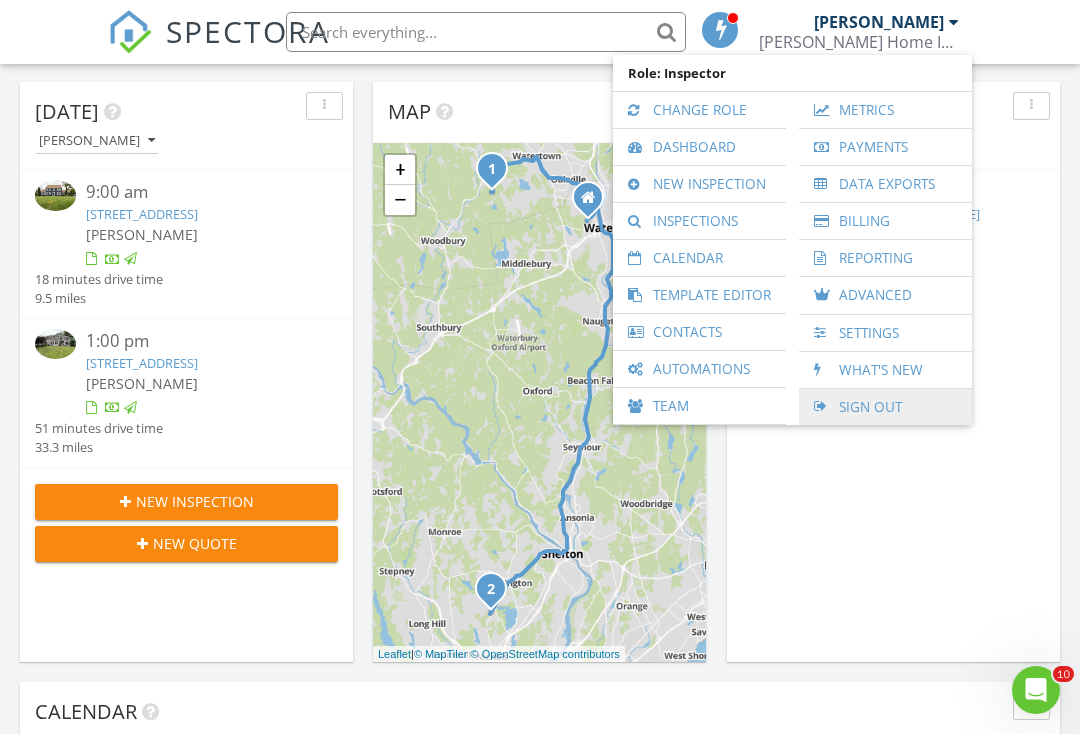 click on "Sign Out" at bounding box center (885, 407) 